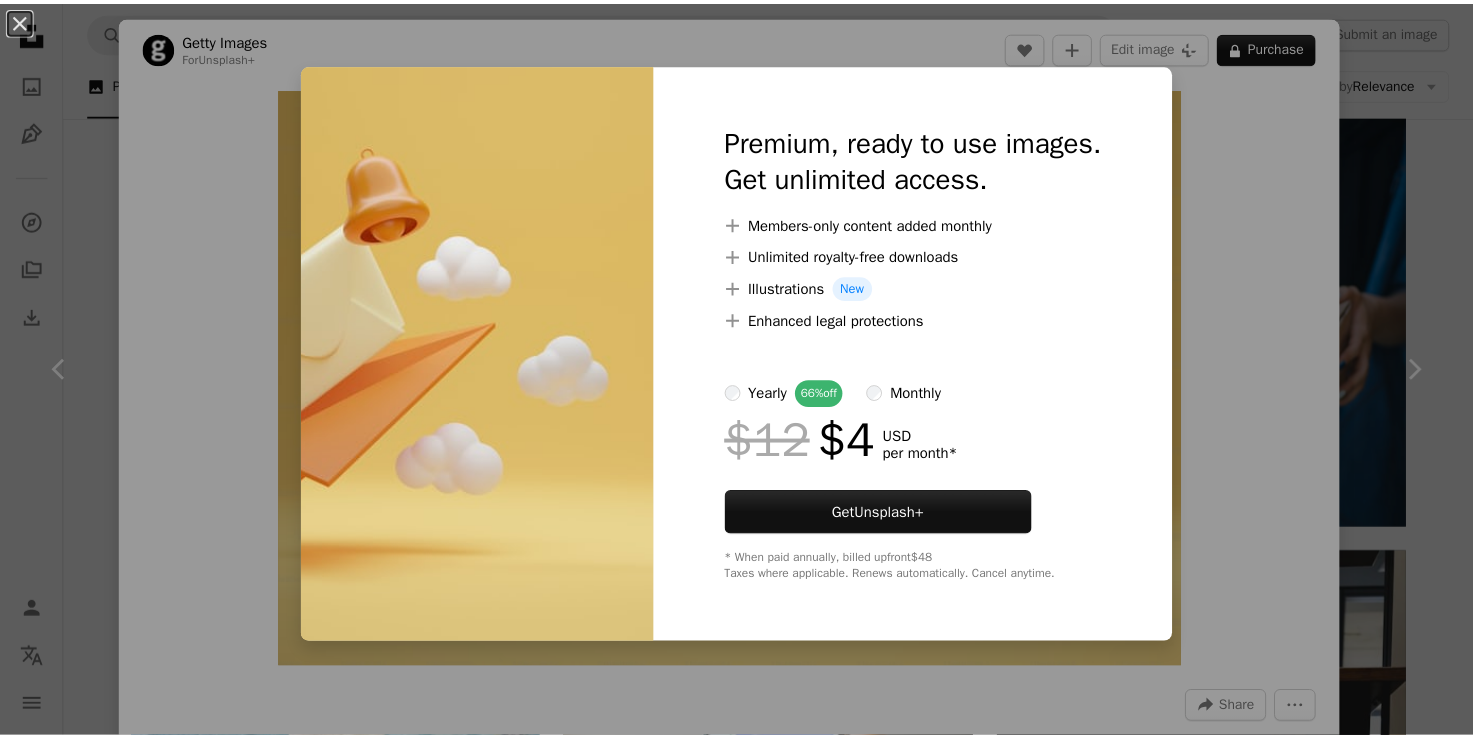 scroll, scrollTop: 2200, scrollLeft: 0, axis: vertical 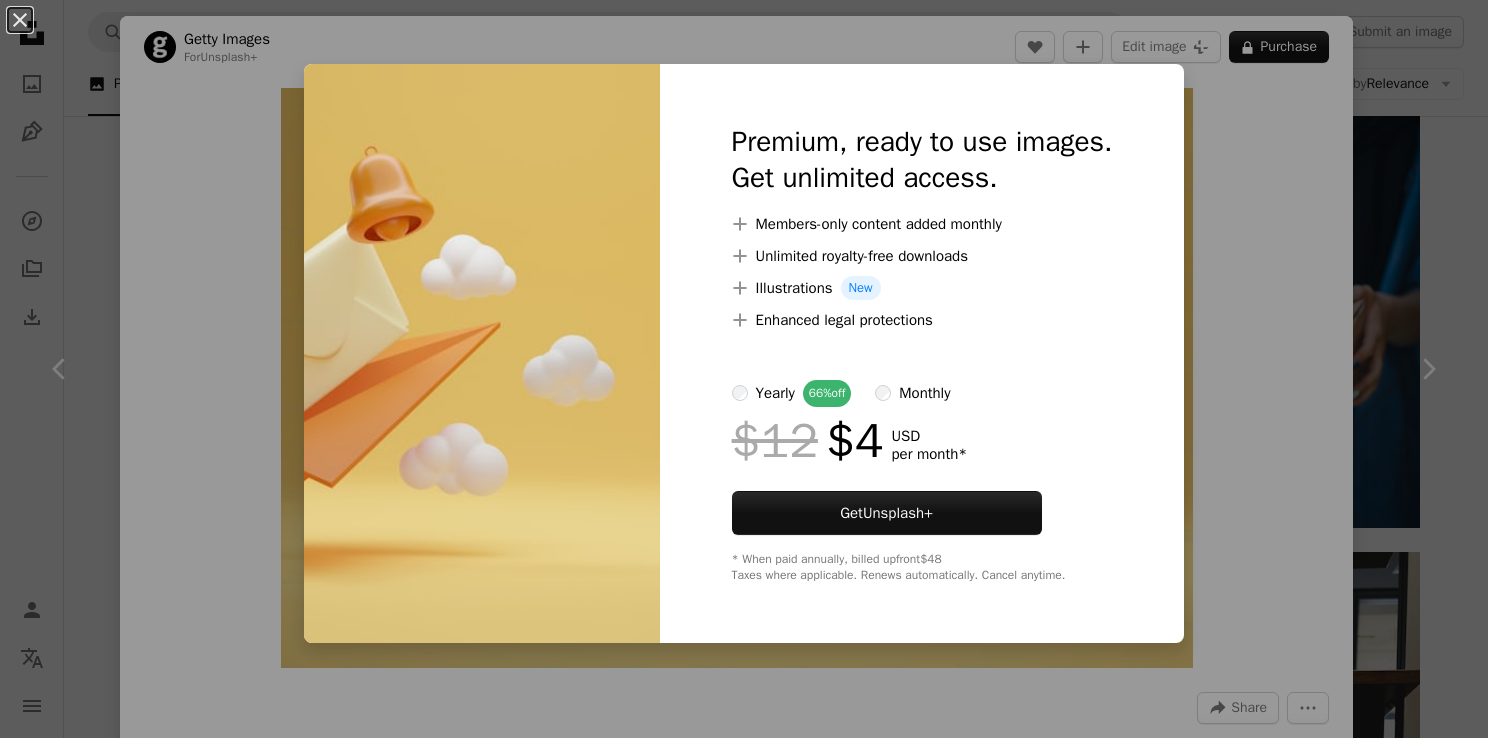 click on "An X shape Premium, ready to use images. Get unlimited access. A plus sign Members-only content added monthly A plus sign Unlimited royalty-free downloads A plus sign Illustrations  New A plus sign Enhanced legal protections yearly 66%  off monthly $12   $4 USD per month * Get  Unsplash+ * When paid annually, billed upfront  $48 Taxes where applicable. Renews automatically. Cancel anytime." at bounding box center [744, 369] 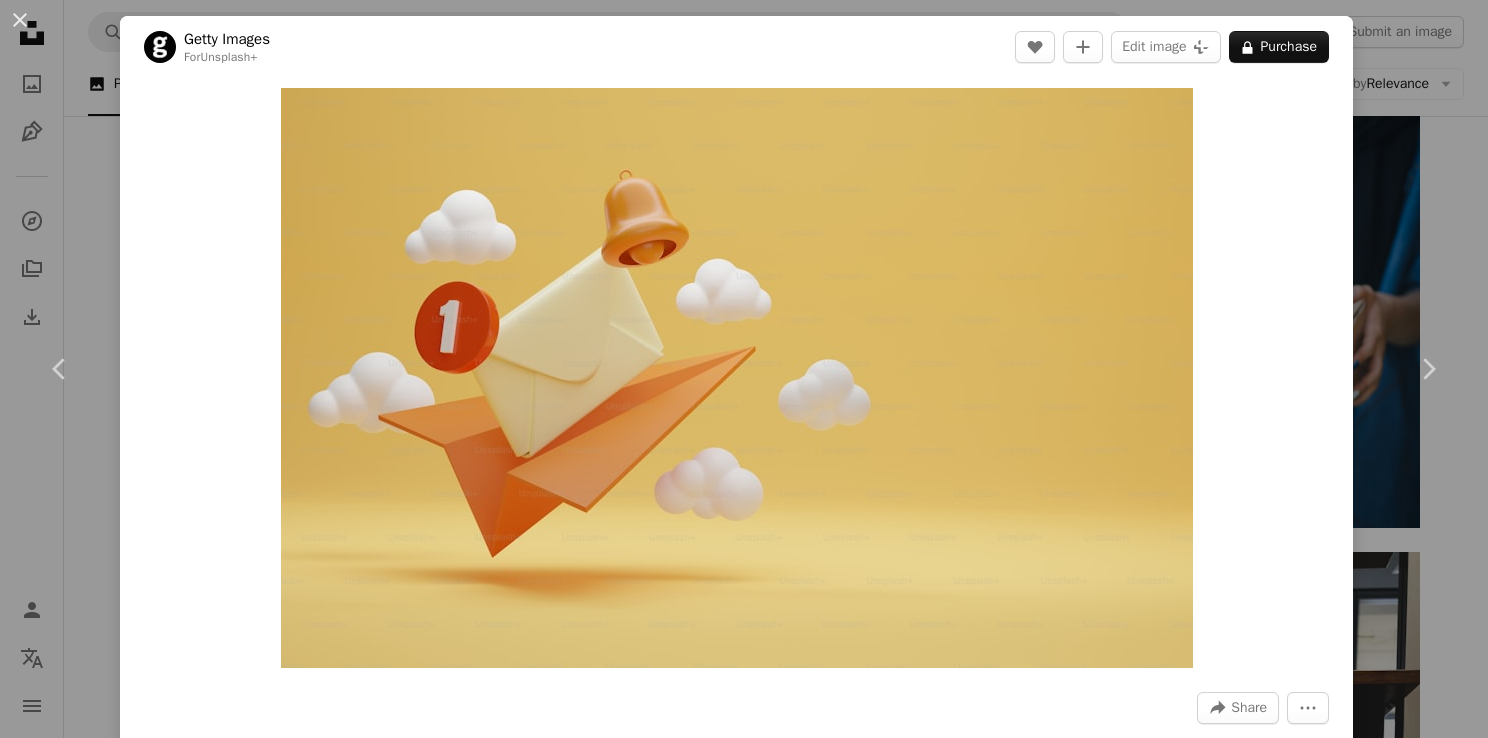 drag, startPoint x: 20, startPoint y: 20, endPoint x: 66, endPoint y: 60, distance: 60.959003 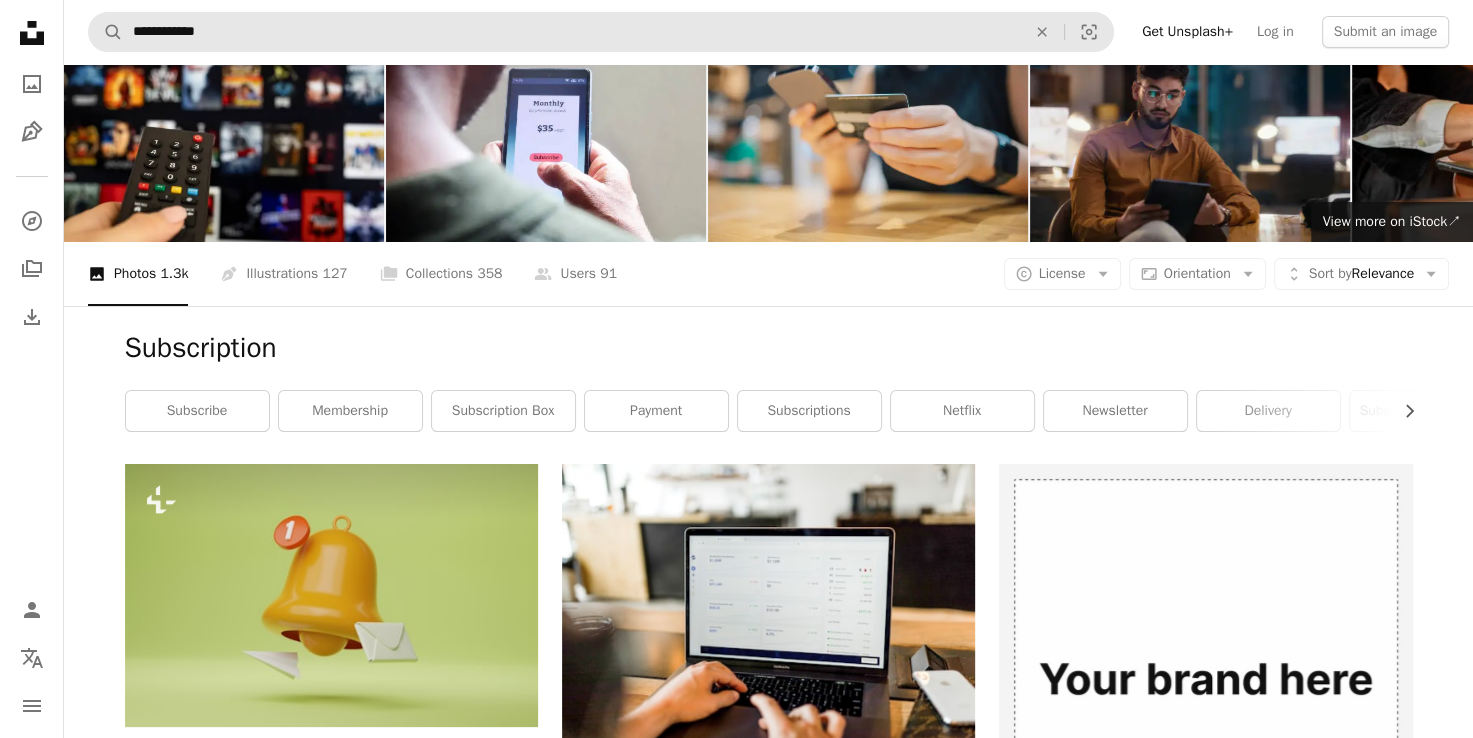 scroll, scrollTop: 0, scrollLeft: 0, axis: both 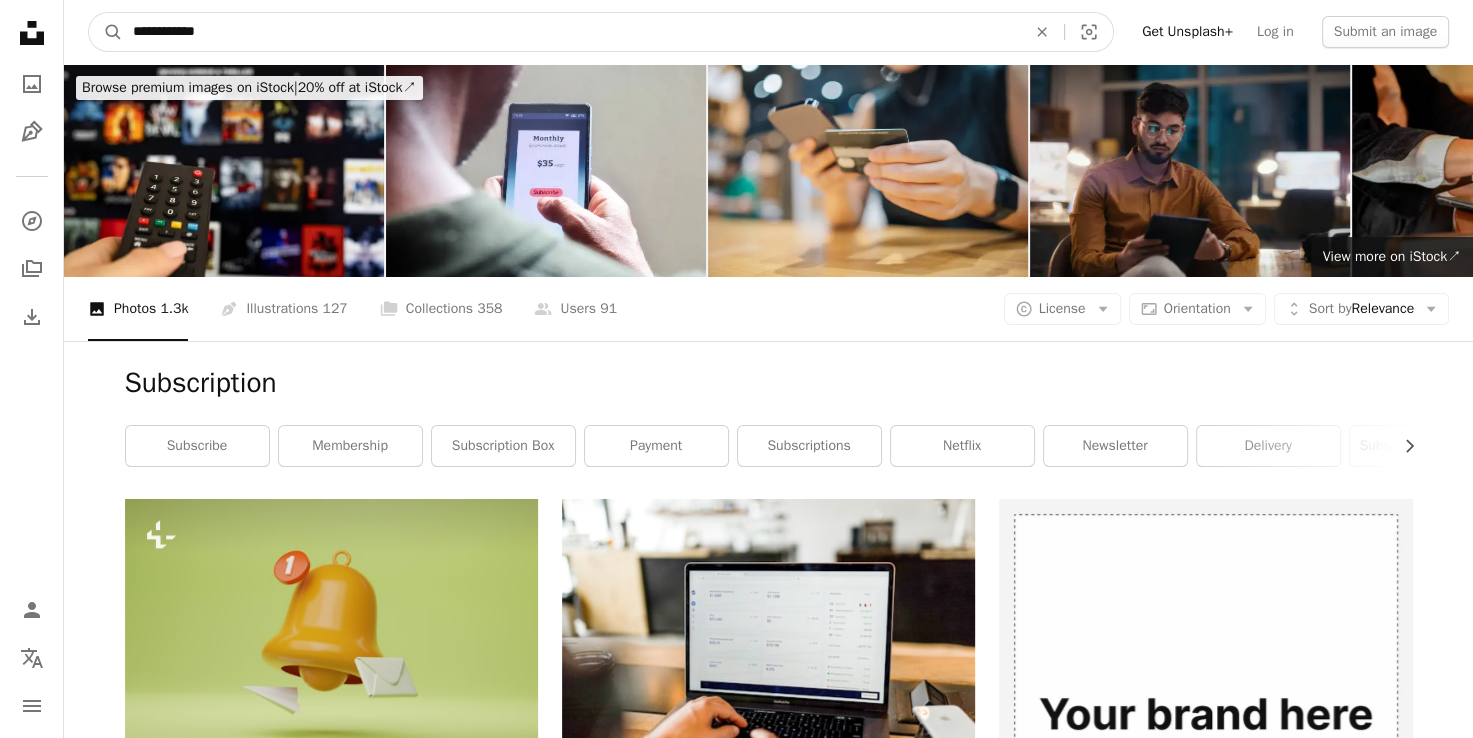 click on "**********" at bounding box center [571, 32] 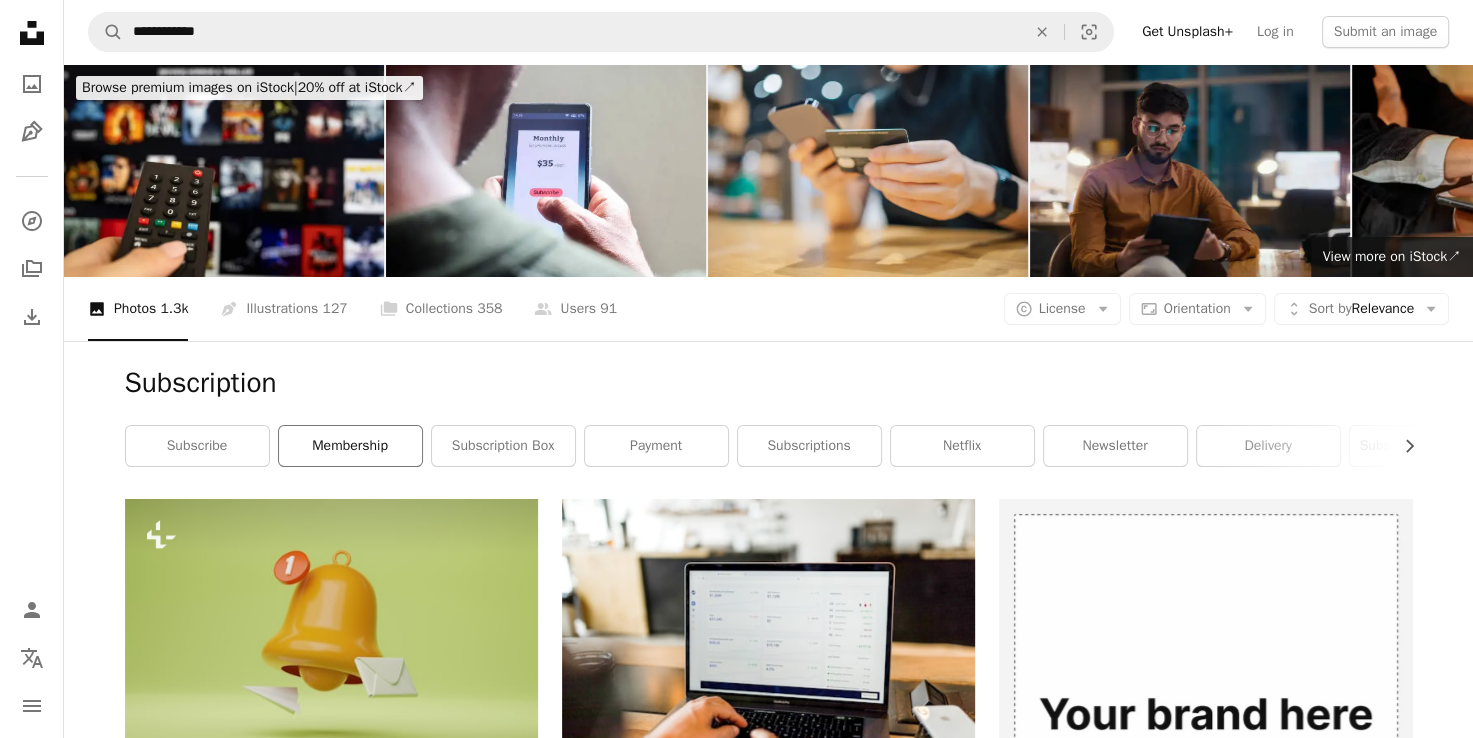 click on "membership" at bounding box center [350, 446] 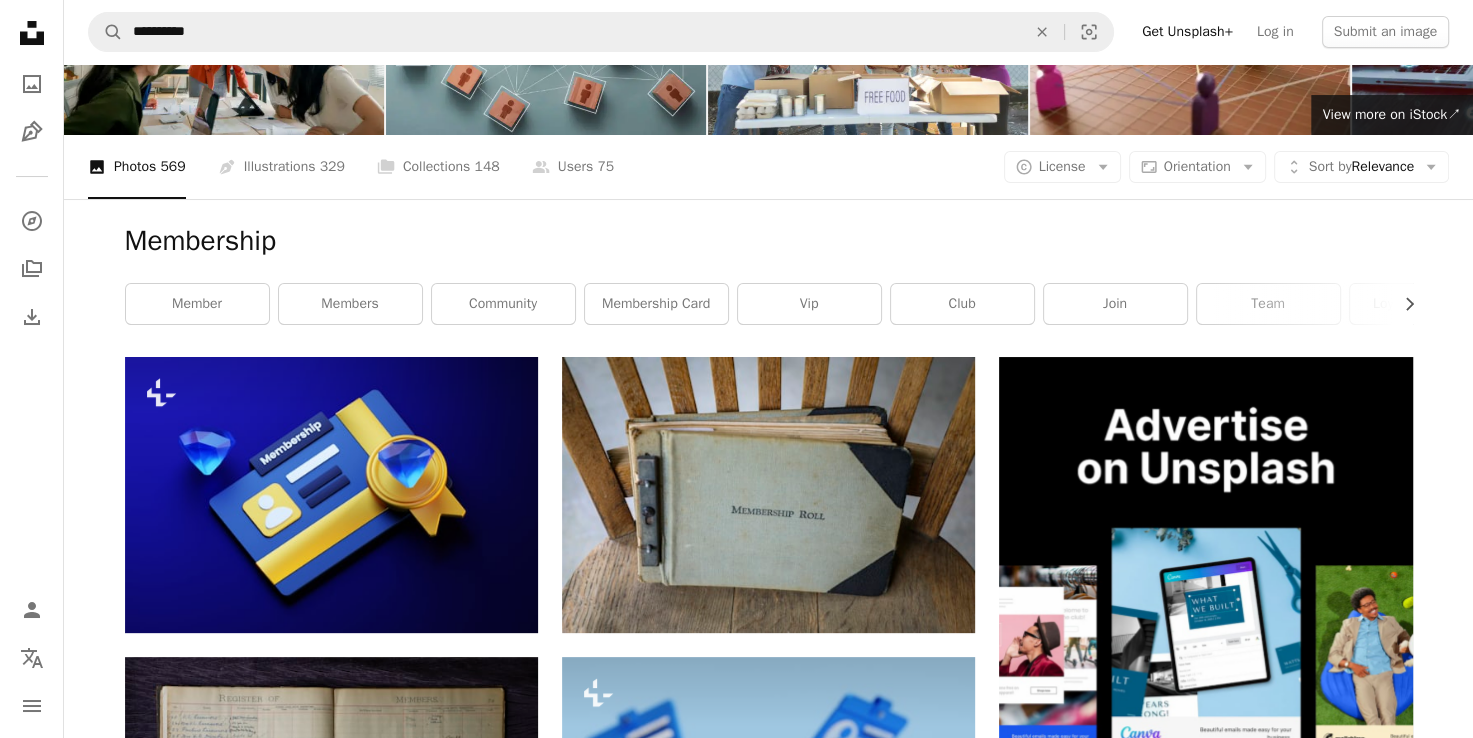 scroll, scrollTop: 0, scrollLeft: 0, axis: both 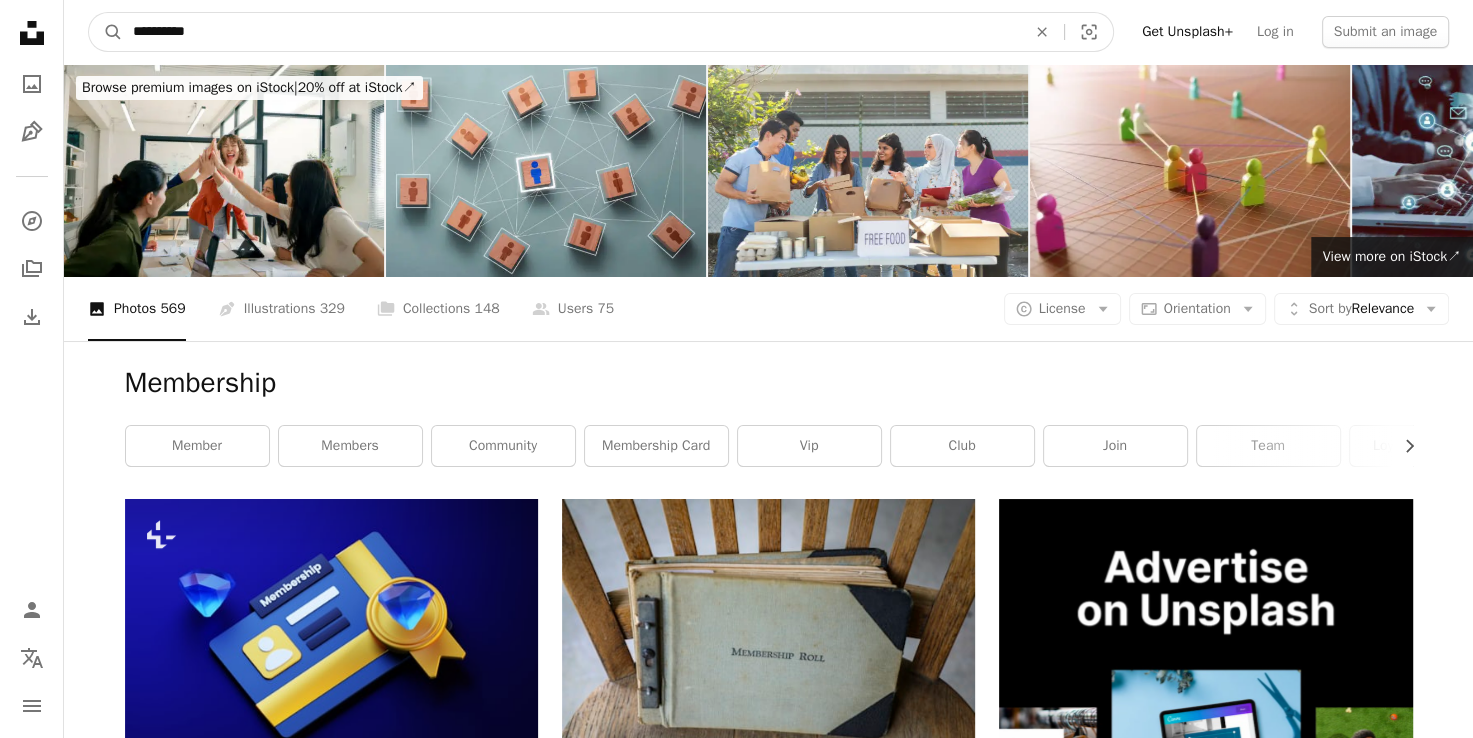 click on "**********" at bounding box center [571, 32] 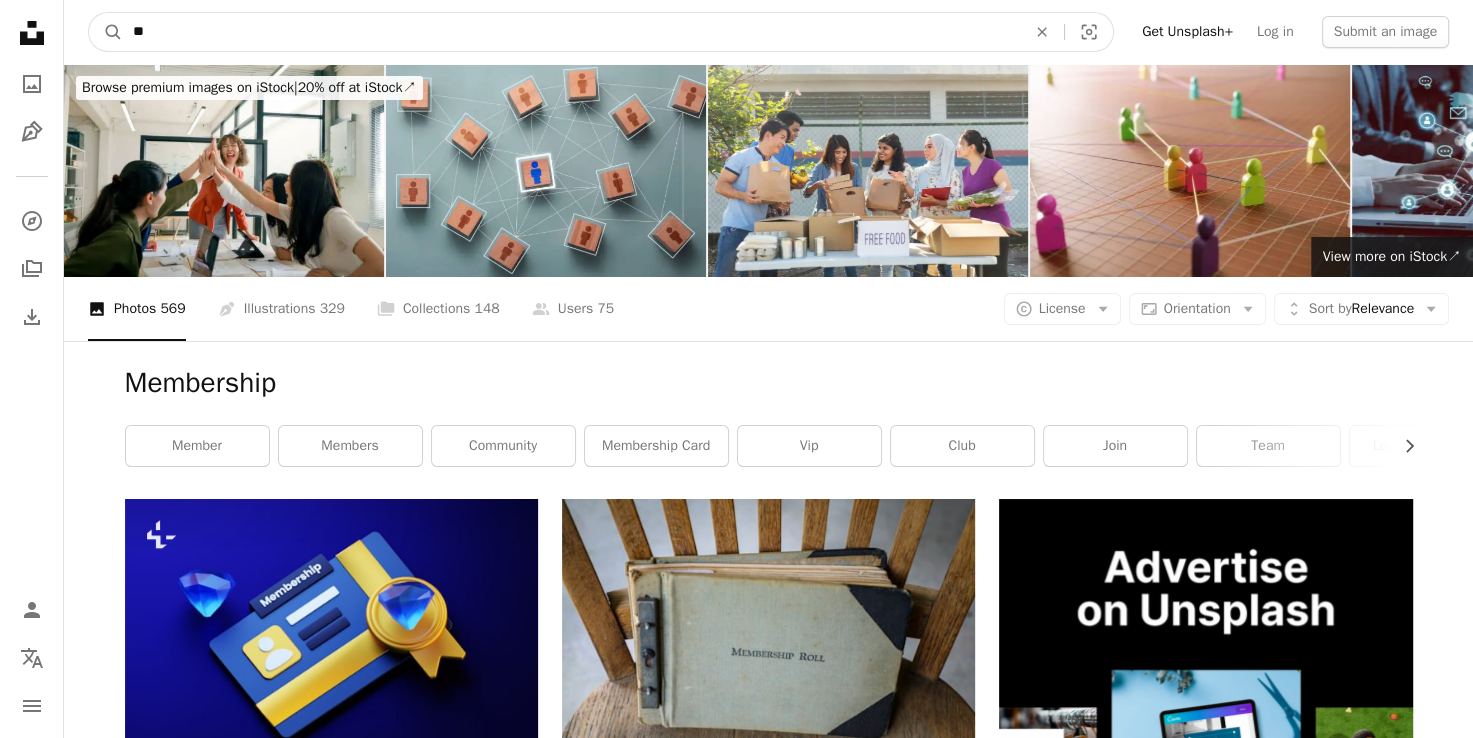 type on "*" 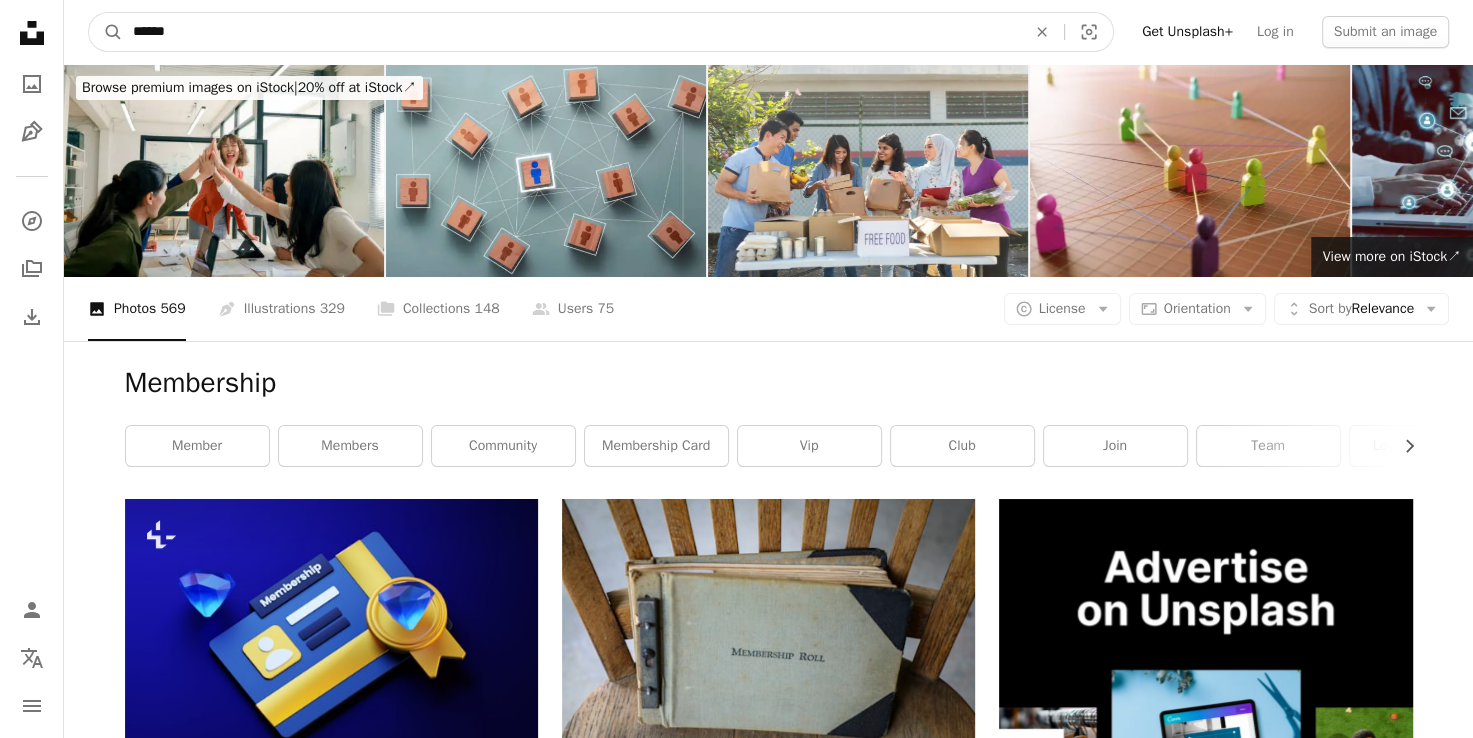 type on "******" 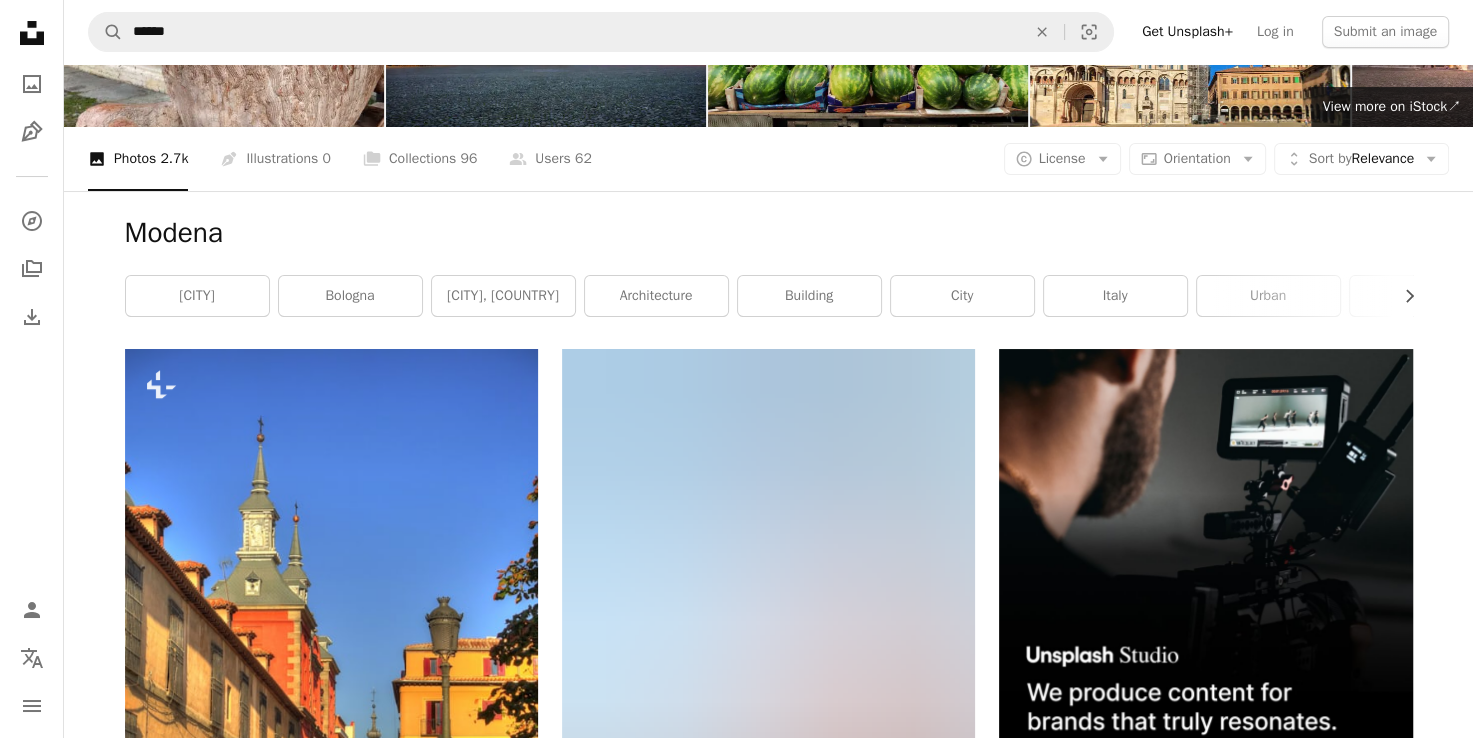scroll, scrollTop: 0, scrollLeft: 0, axis: both 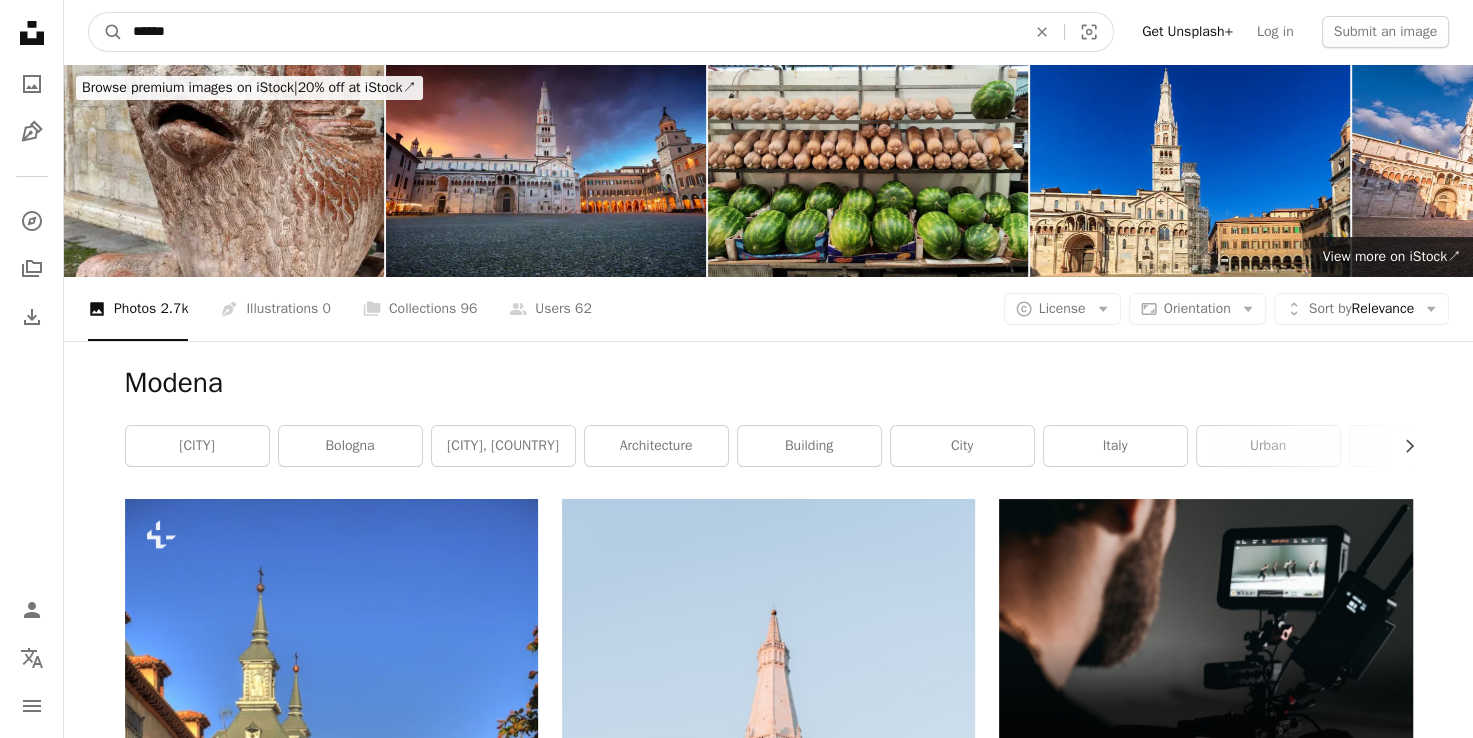 click on "******" at bounding box center [571, 32] 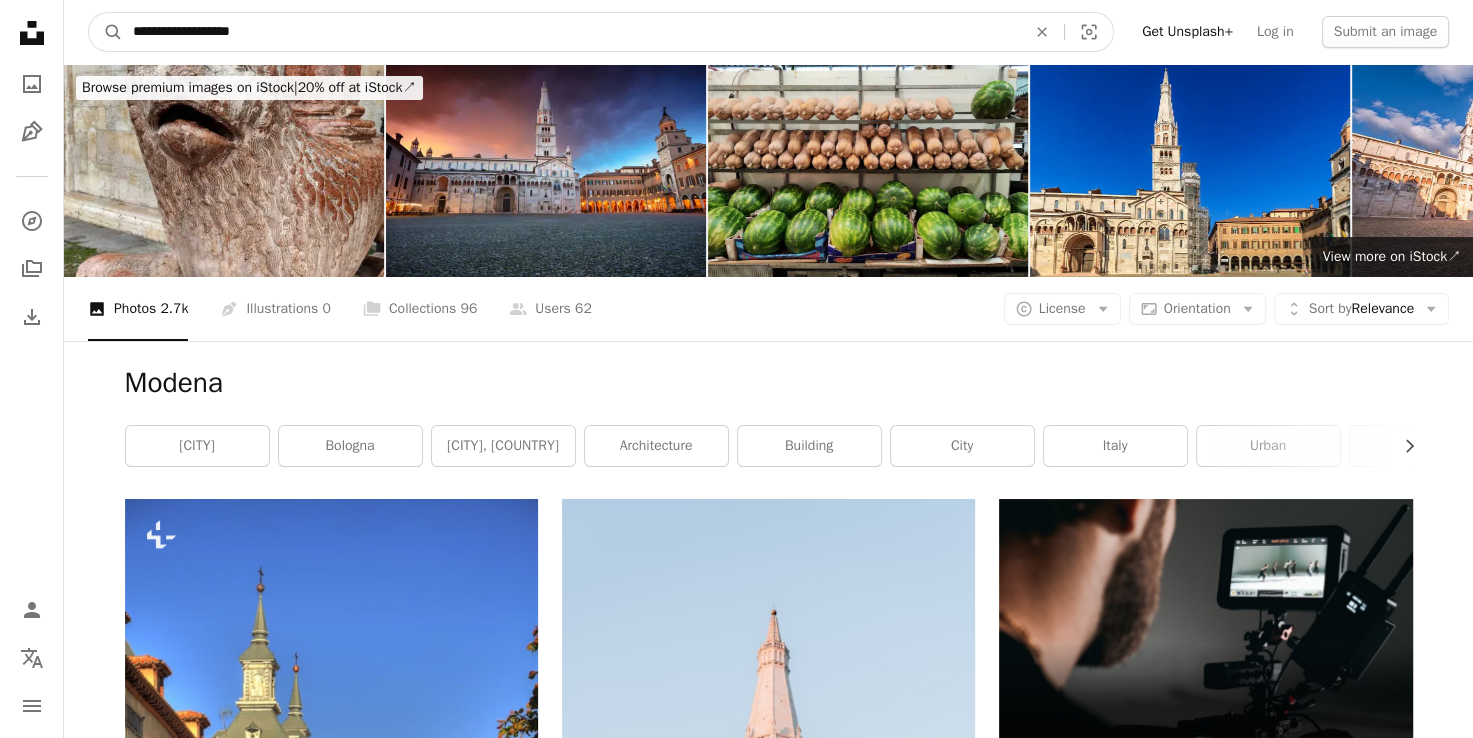 type on "**********" 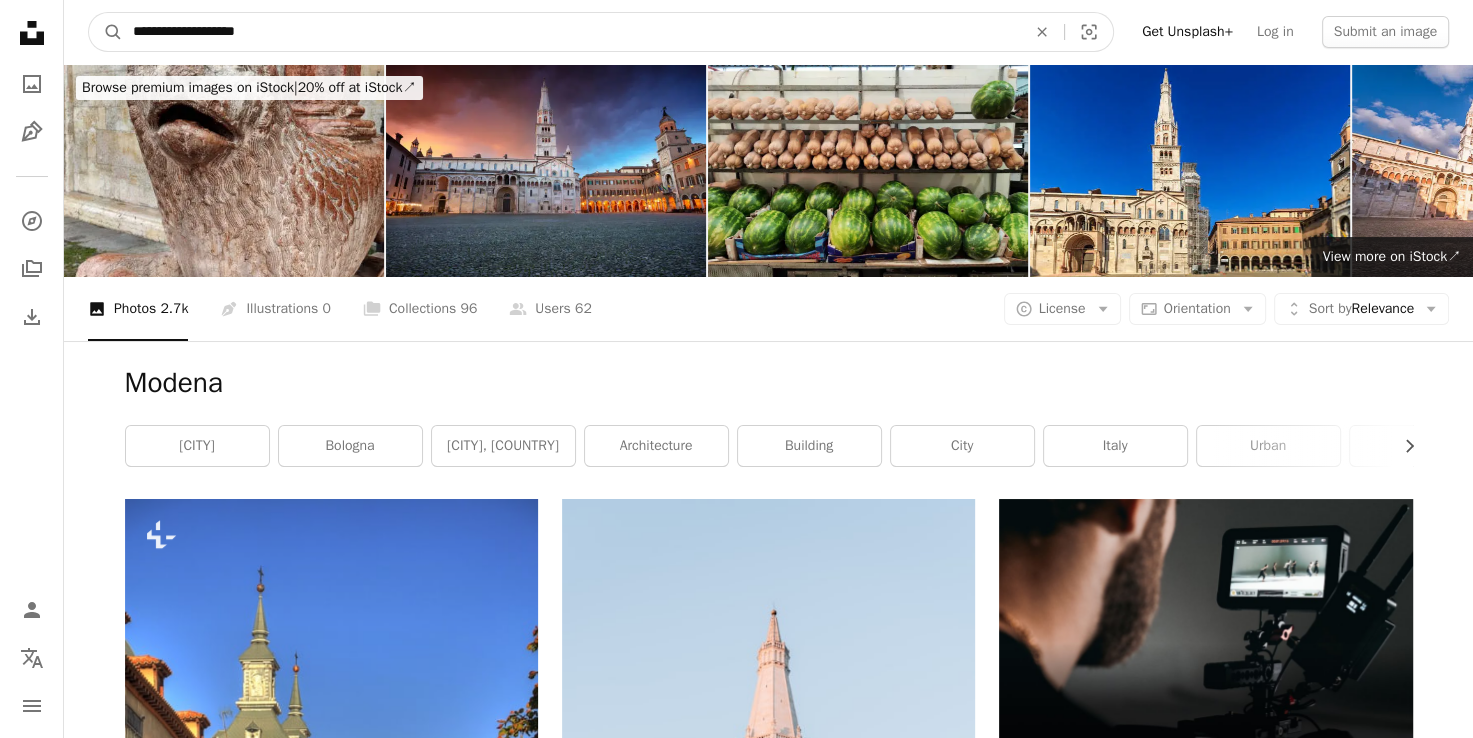 click on "A magnifying glass" at bounding box center [106, 32] 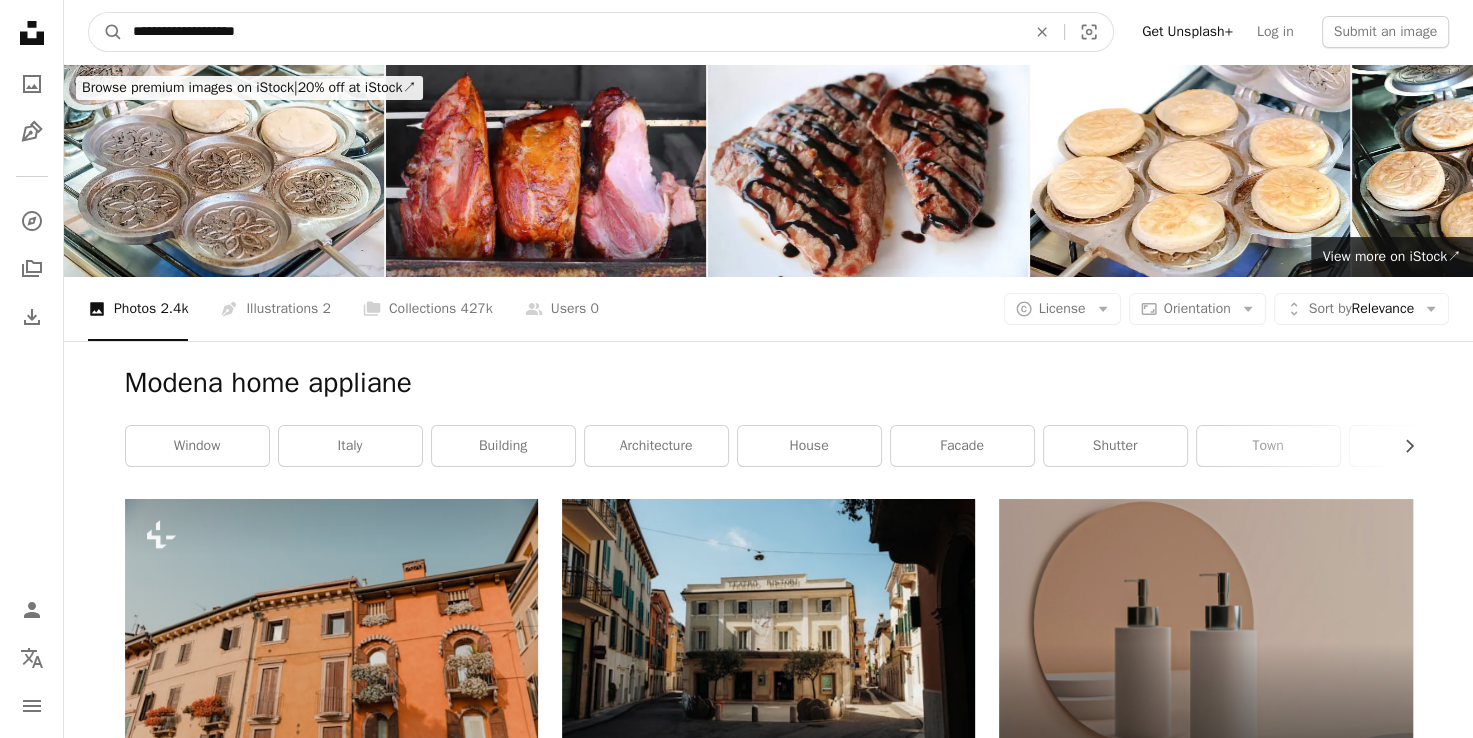 click on "**********" at bounding box center [571, 32] 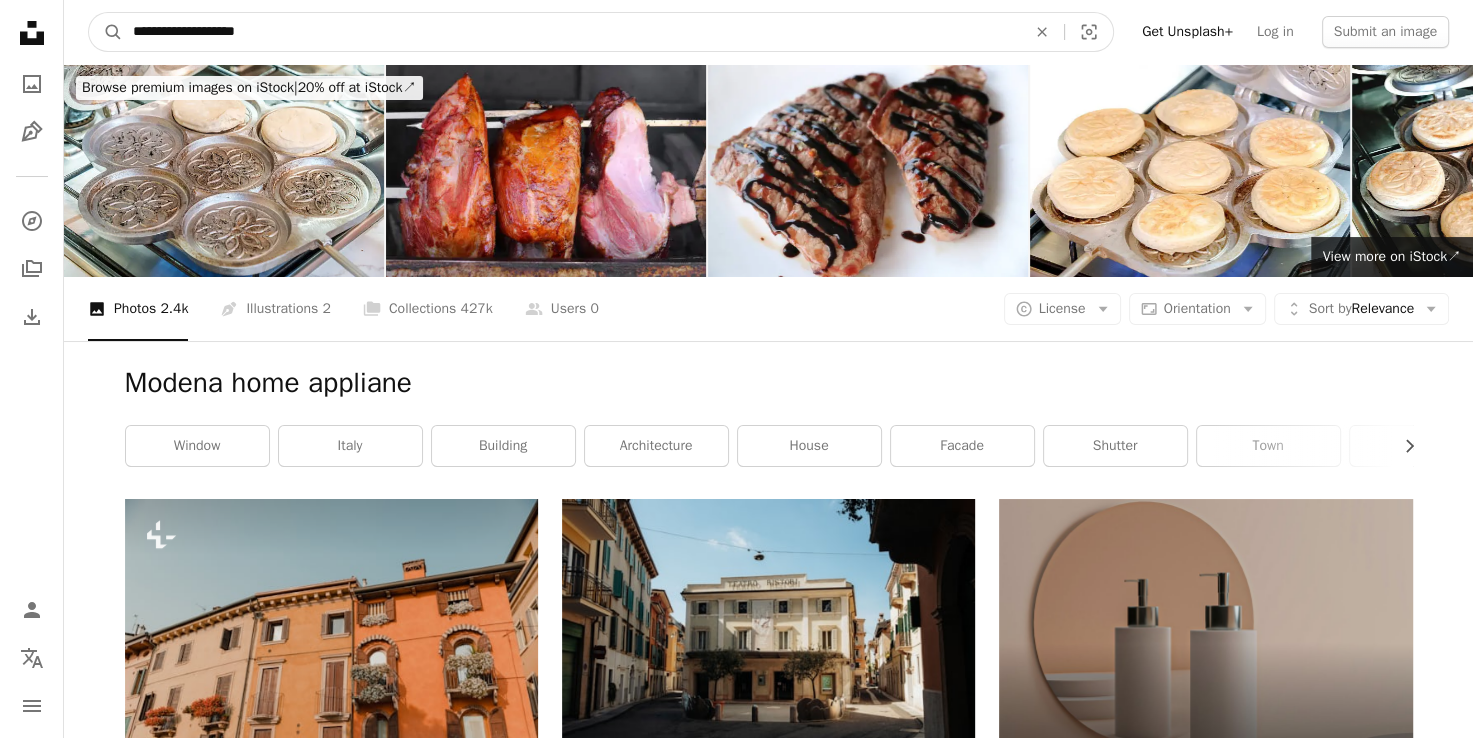 type on "**********" 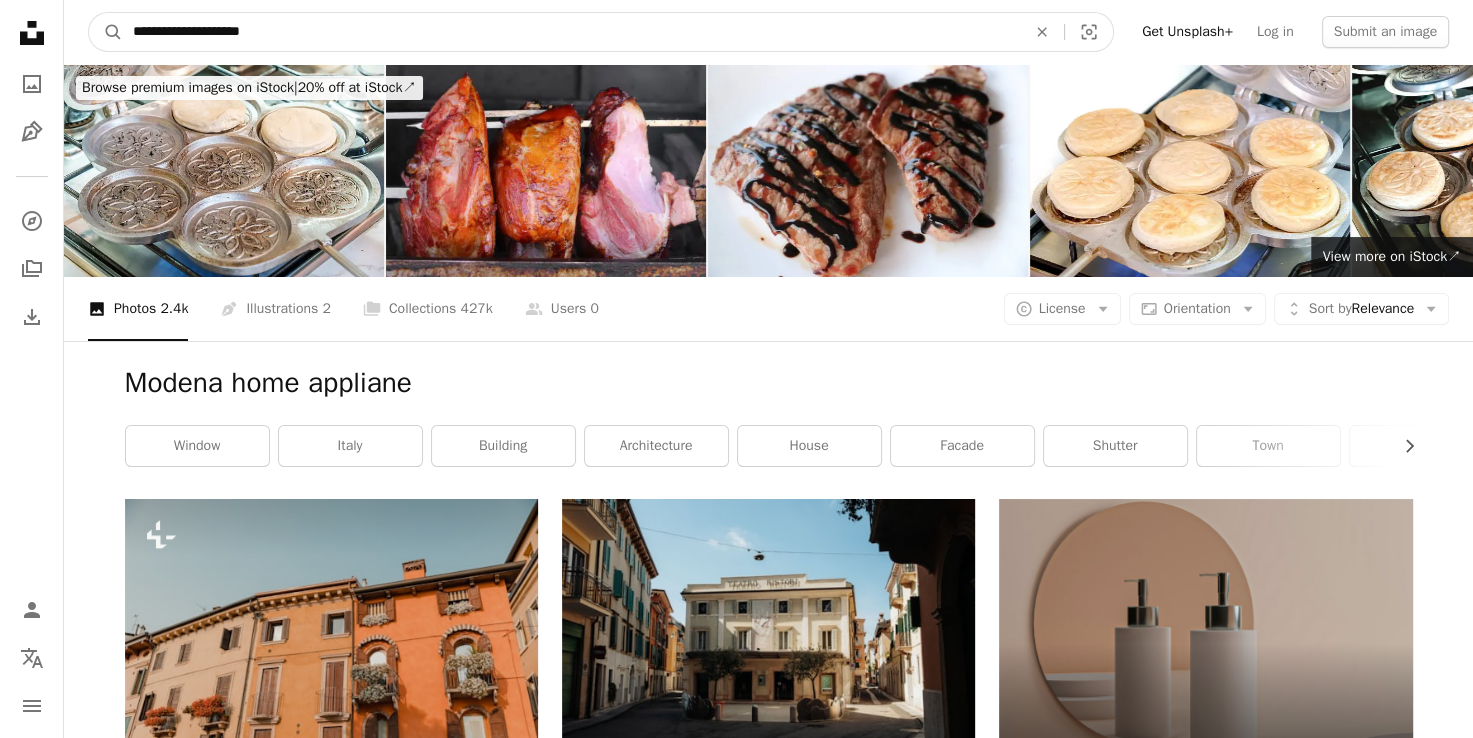 click on "A magnifying glass" at bounding box center (106, 32) 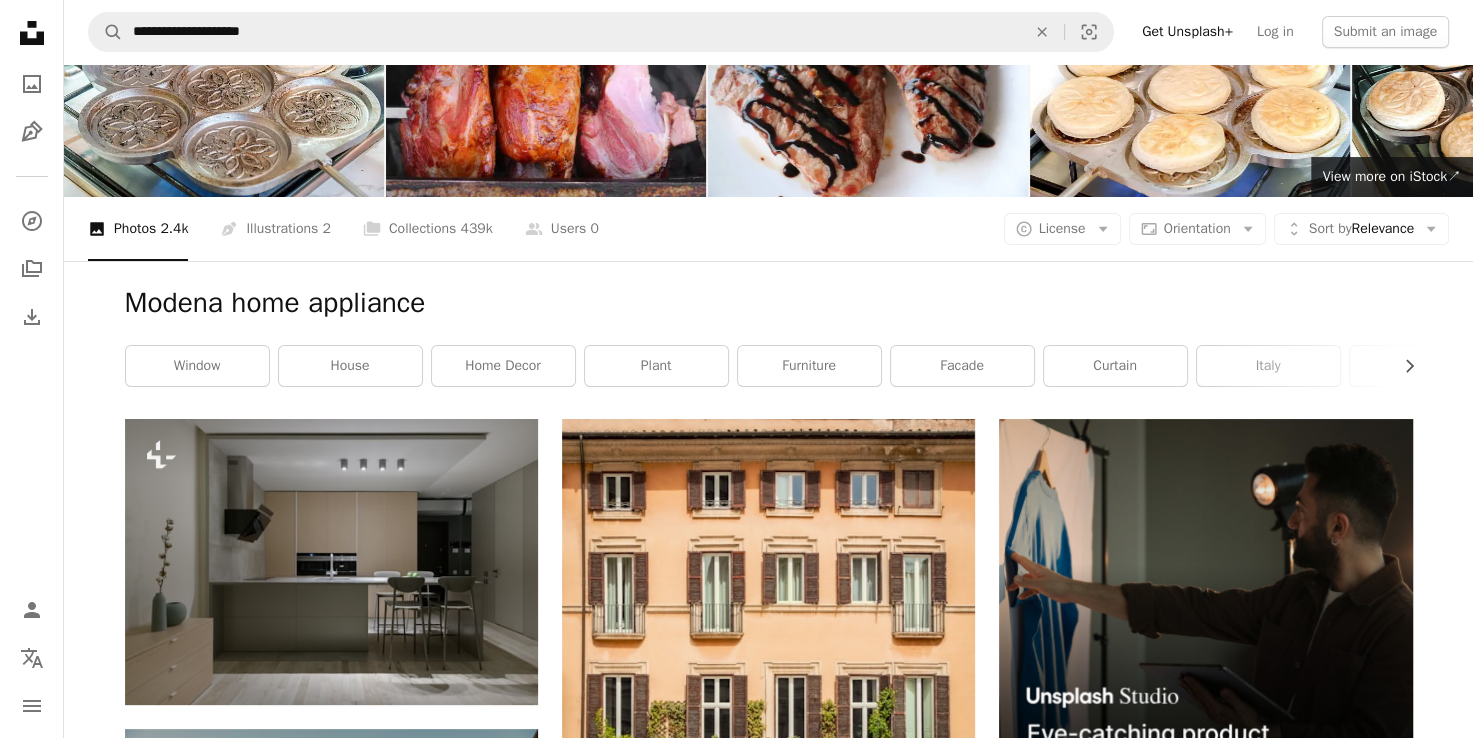 scroll, scrollTop: 0, scrollLeft: 0, axis: both 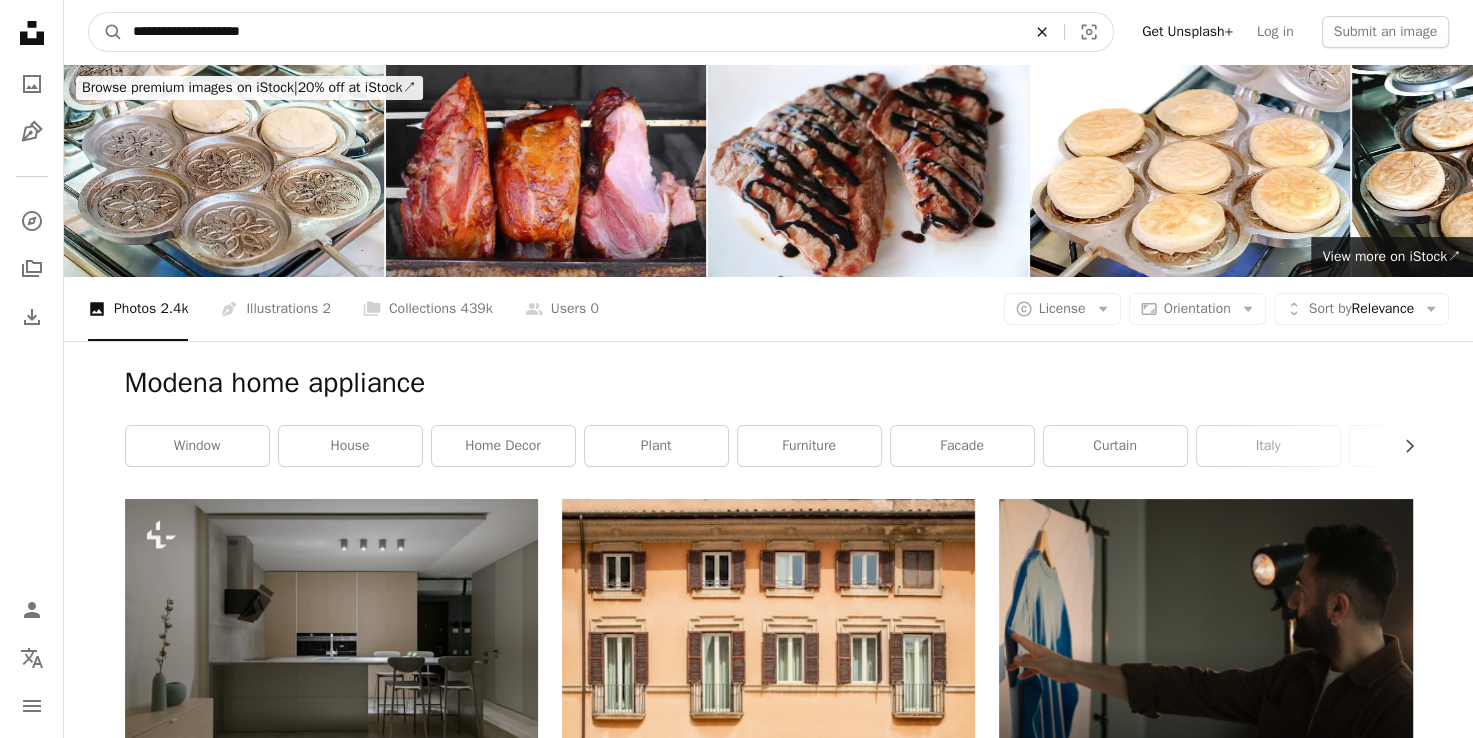 click on "An X shape" 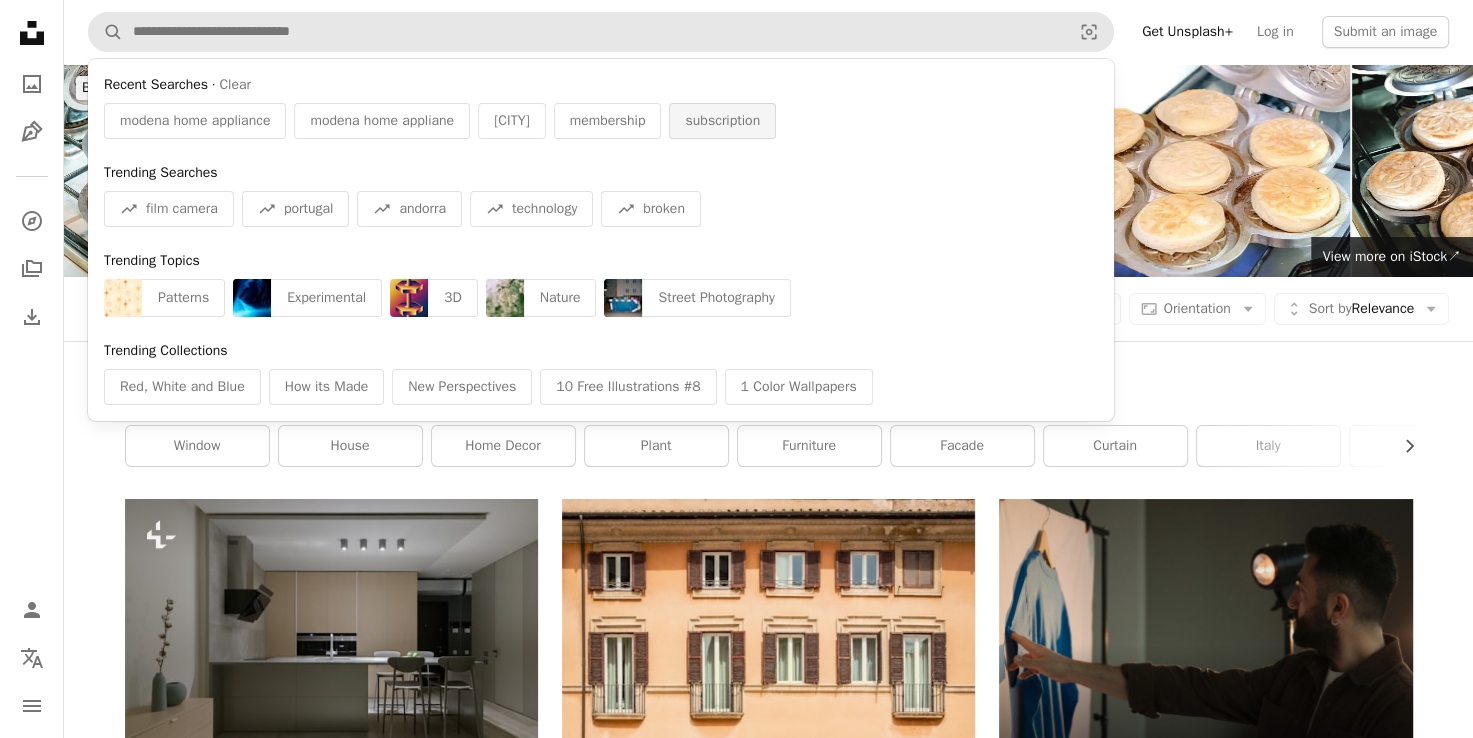 click on "subscription" at bounding box center [722, 121] 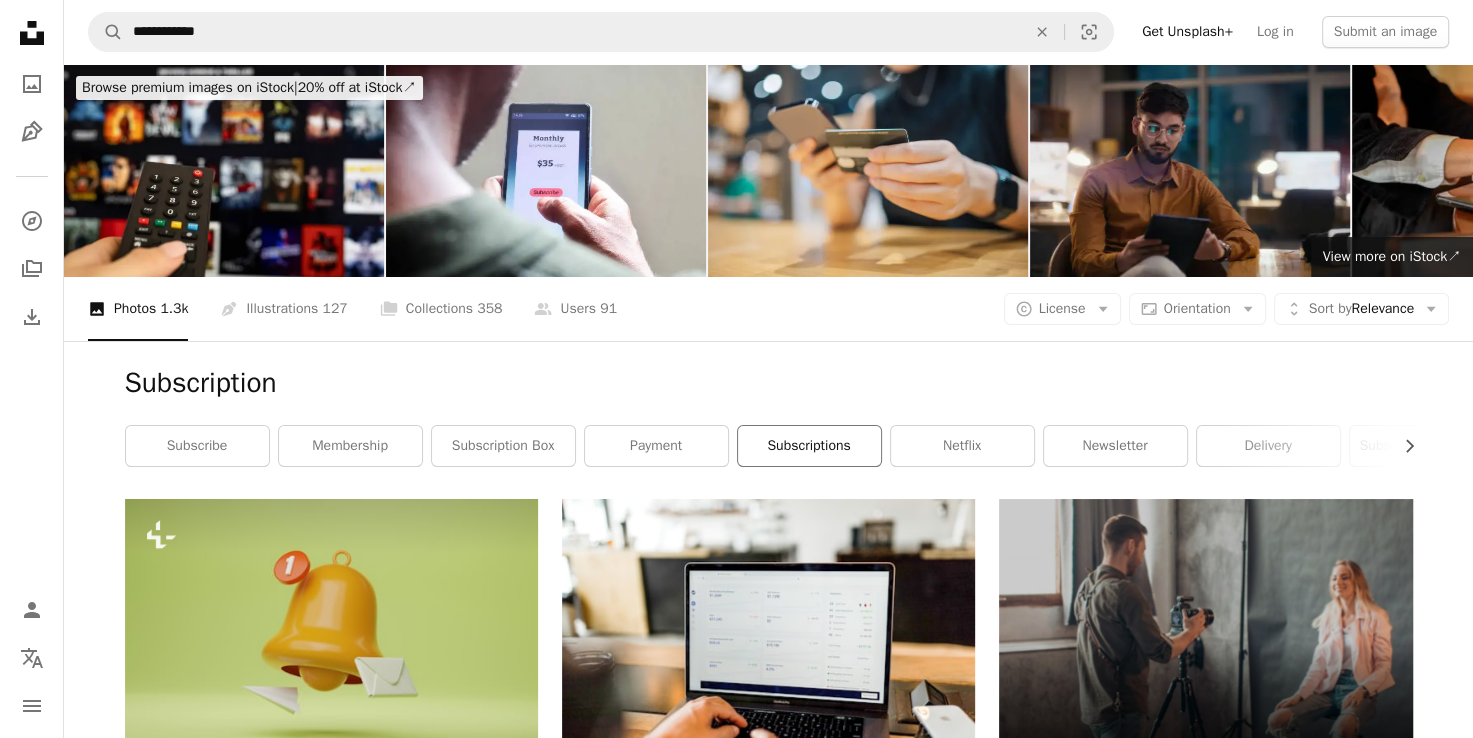 click on "subscriptions" at bounding box center (809, 446) 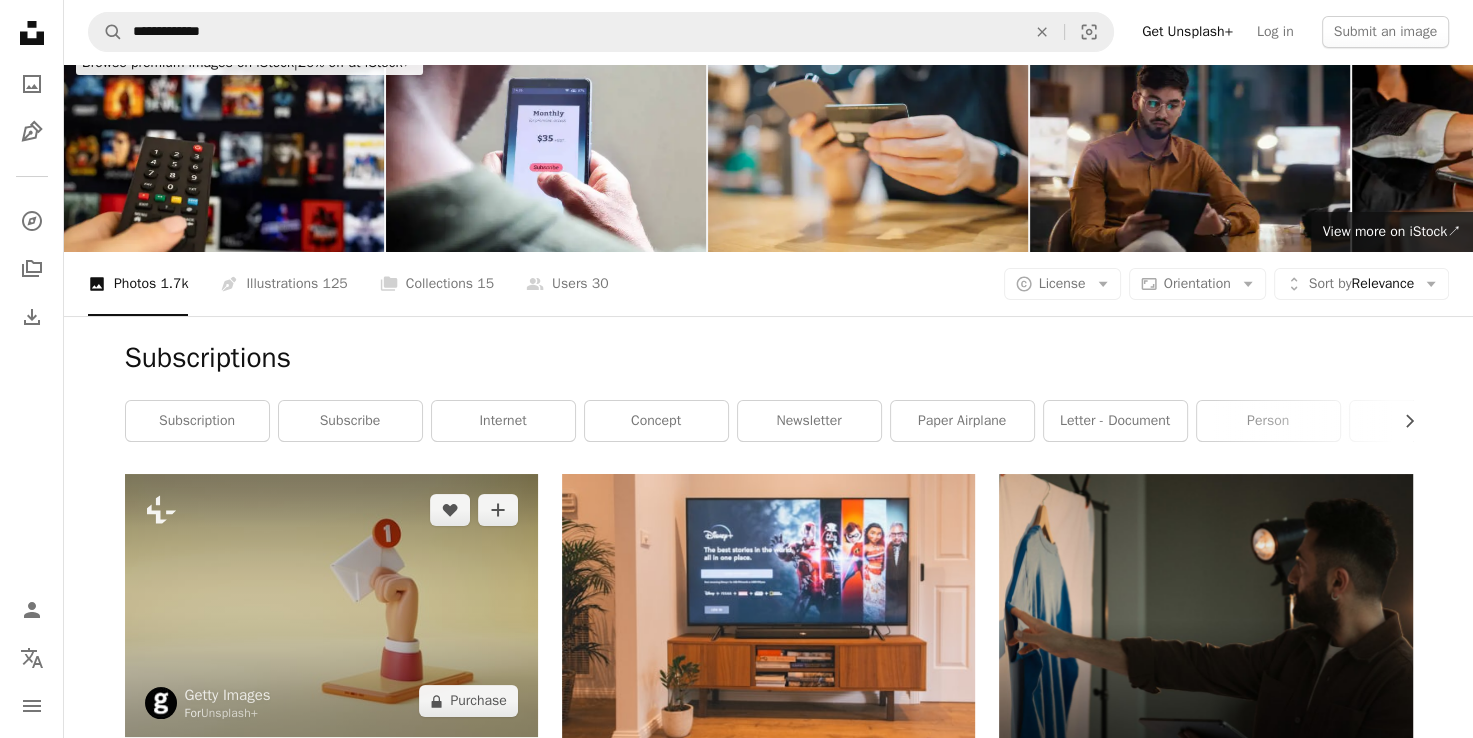 scroll, scrollTop: 100, scrollLeft: 0, axis: vertical 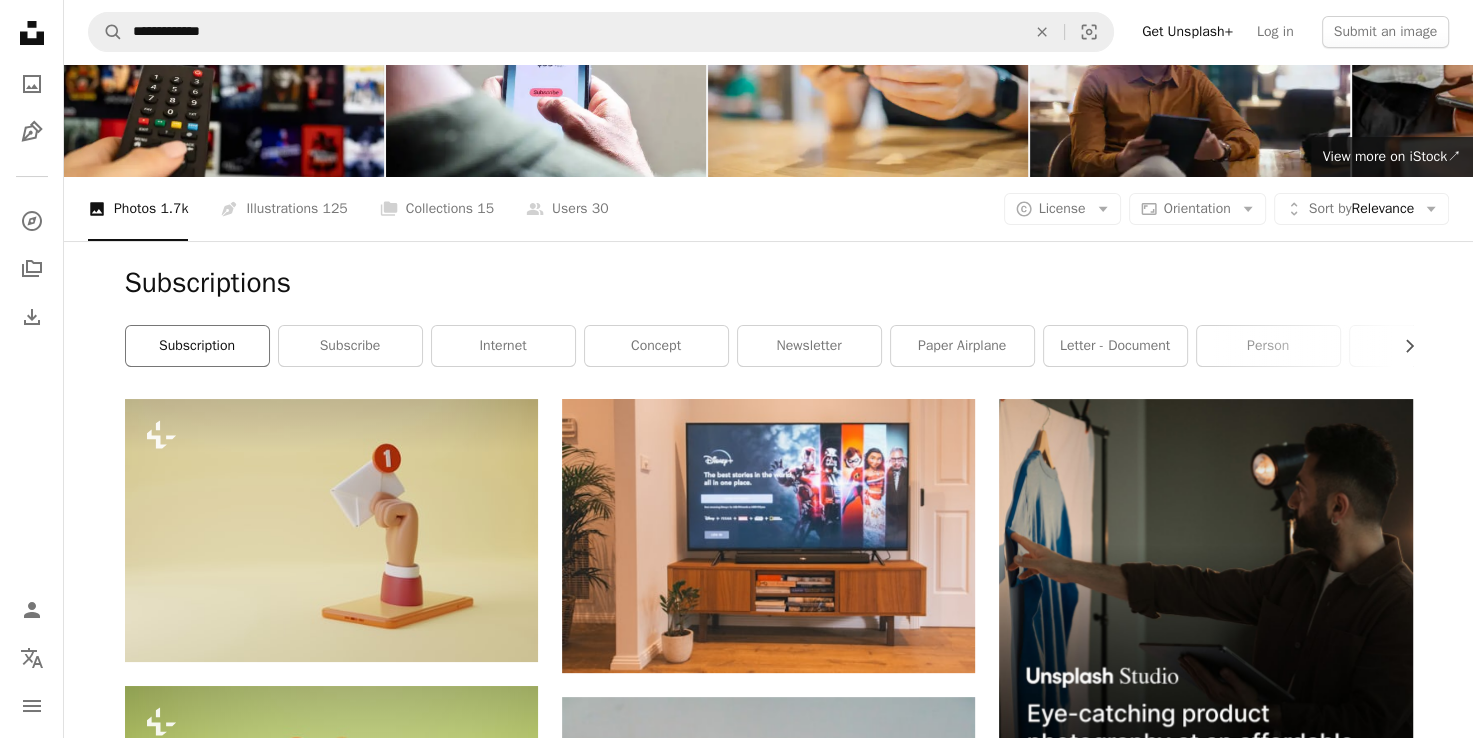 click on "subscription" at bounding box center (197, 346) 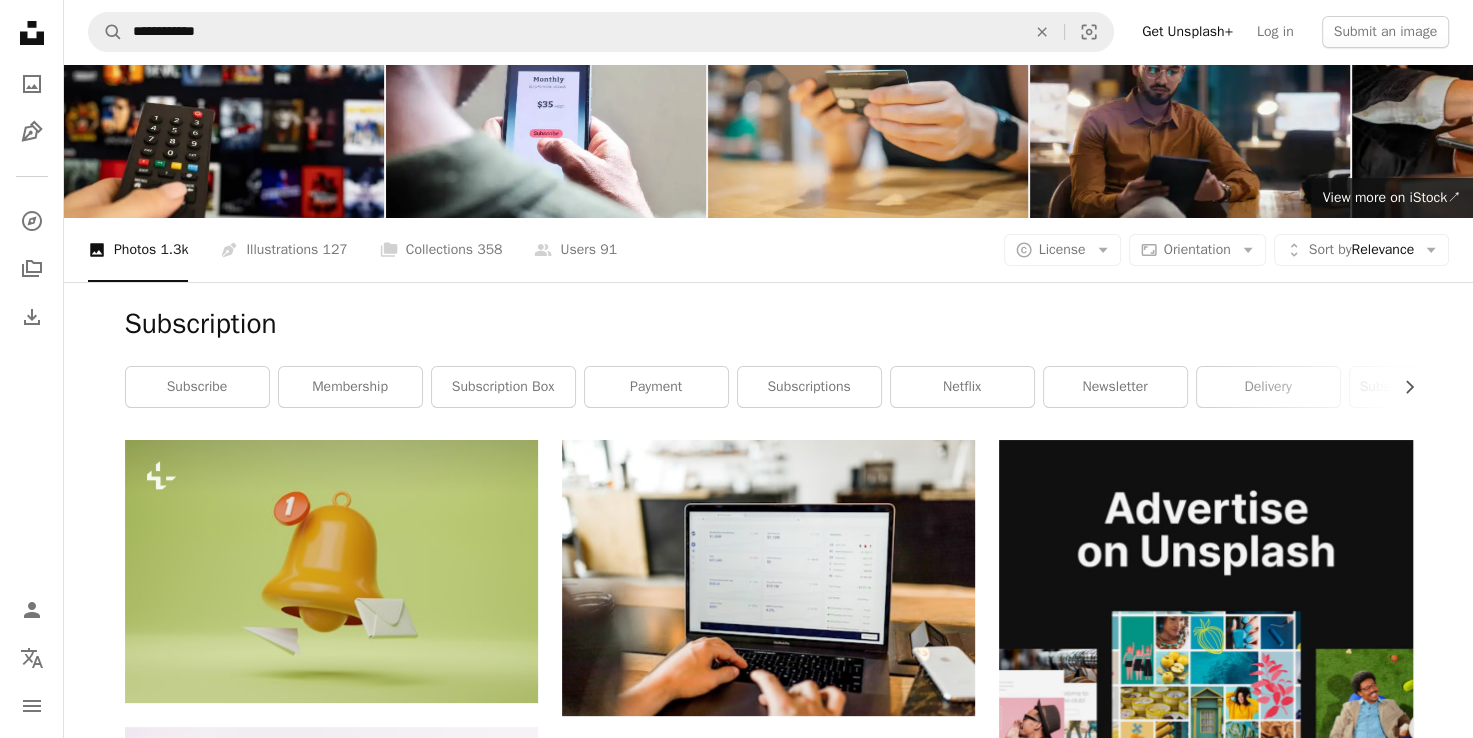 scroll, scrollTop: 0, scrollLeft: 0, axis: both 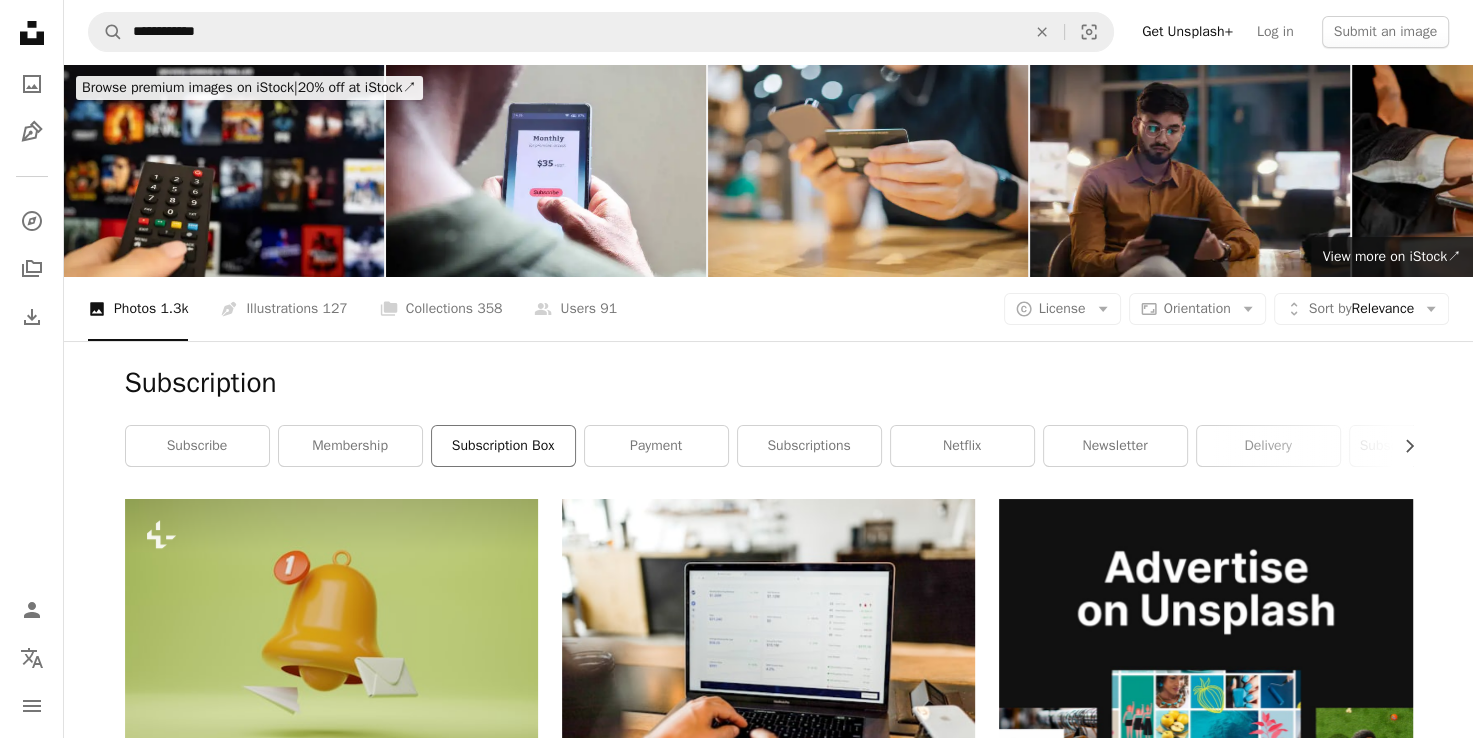 click on "subscription box" at bounding box center (503, 446) 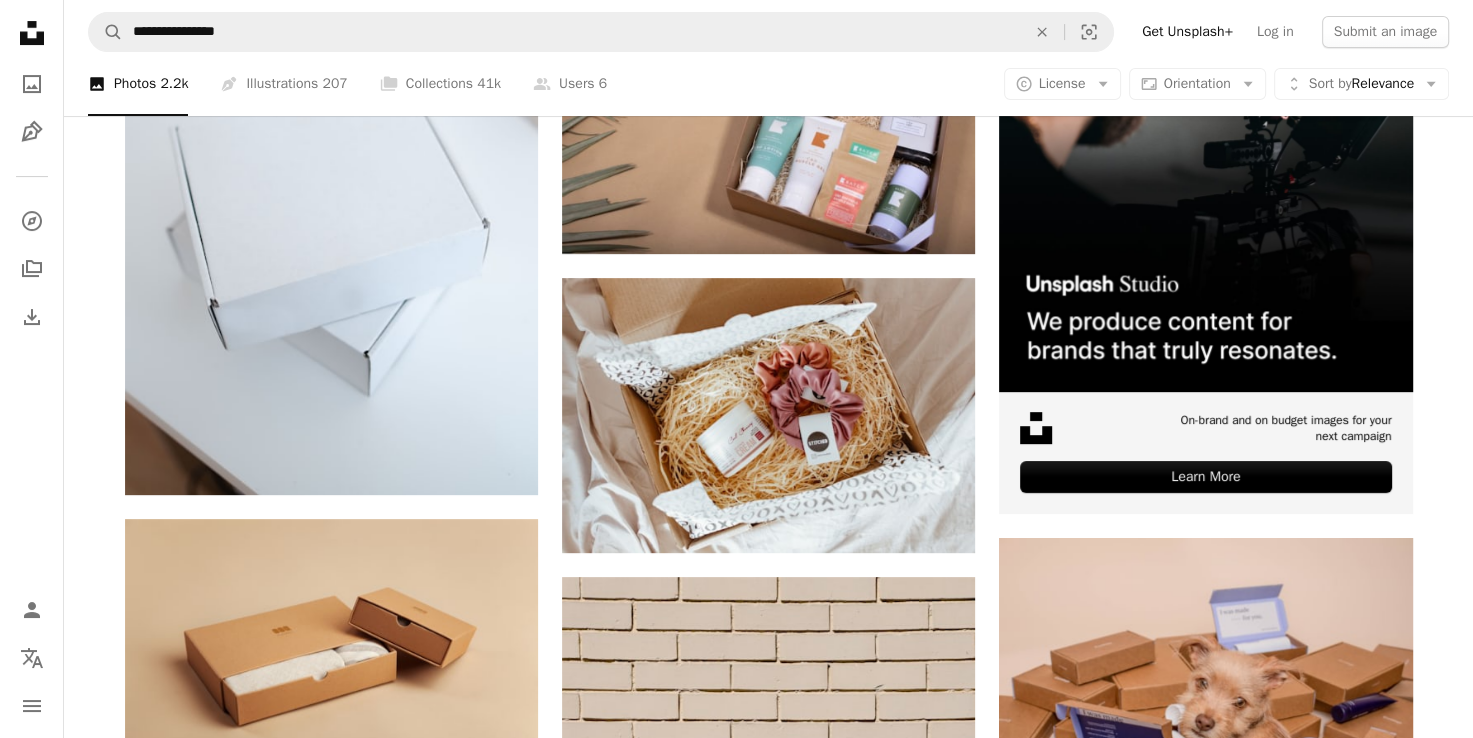 scroll, scrollTop: 0, scrollLeft: 0, axis: both 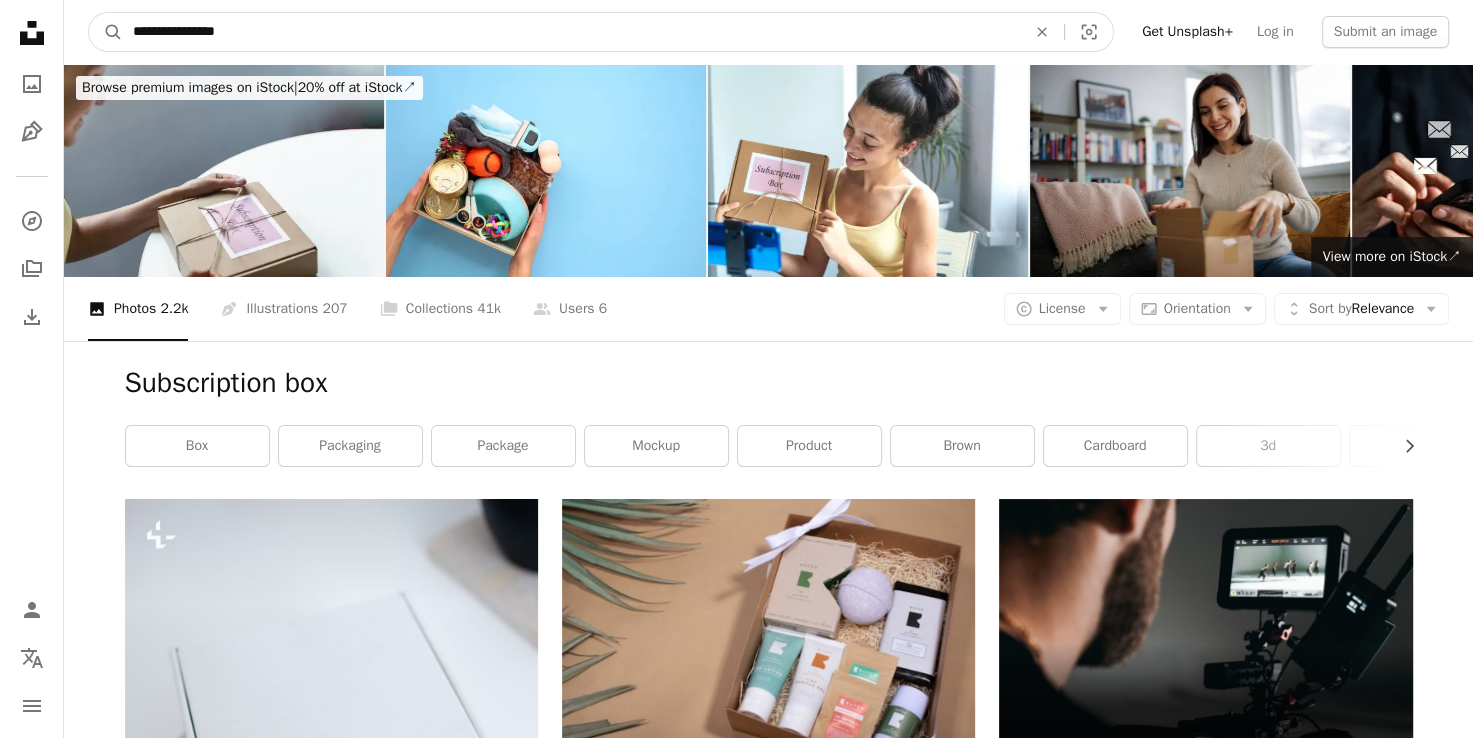 click on "**********" at bounding box center [571, 32] 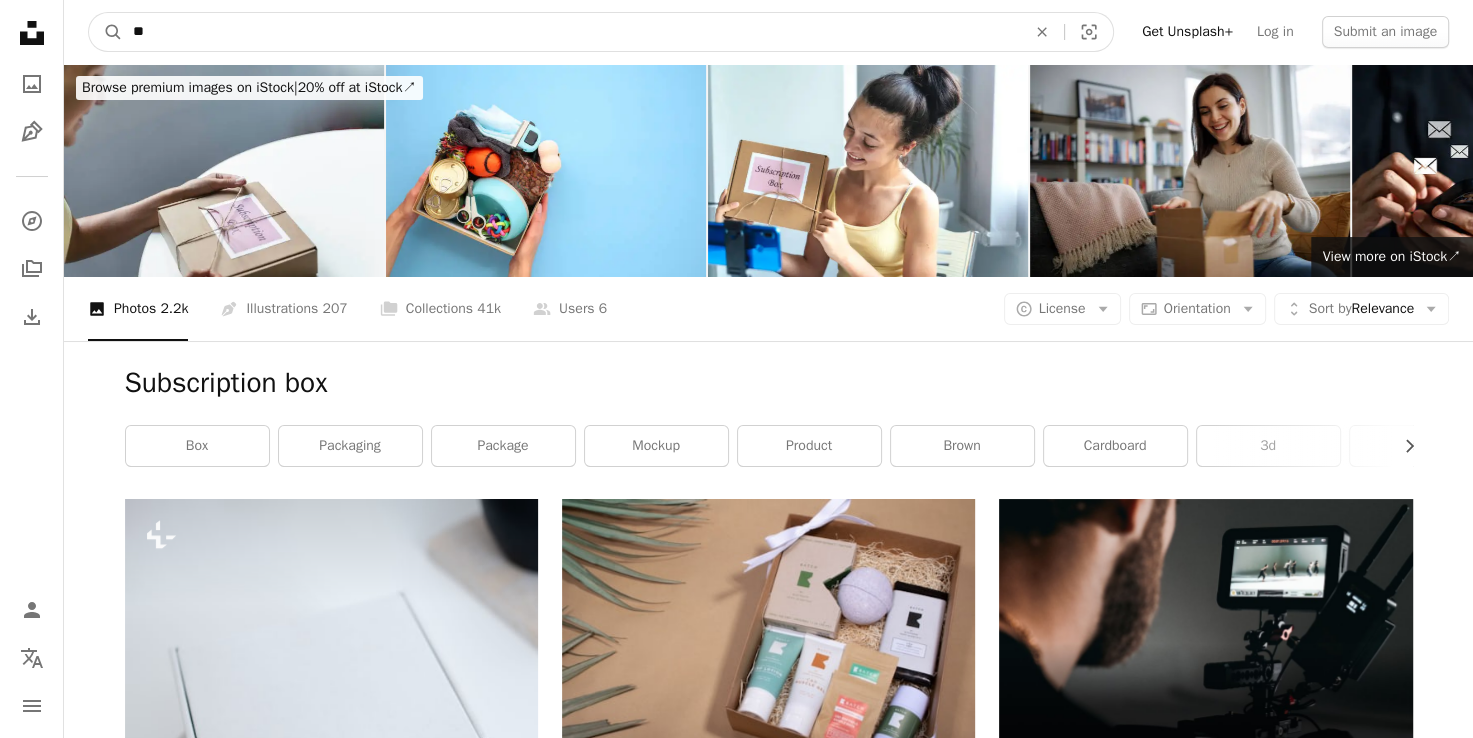 type on "*" 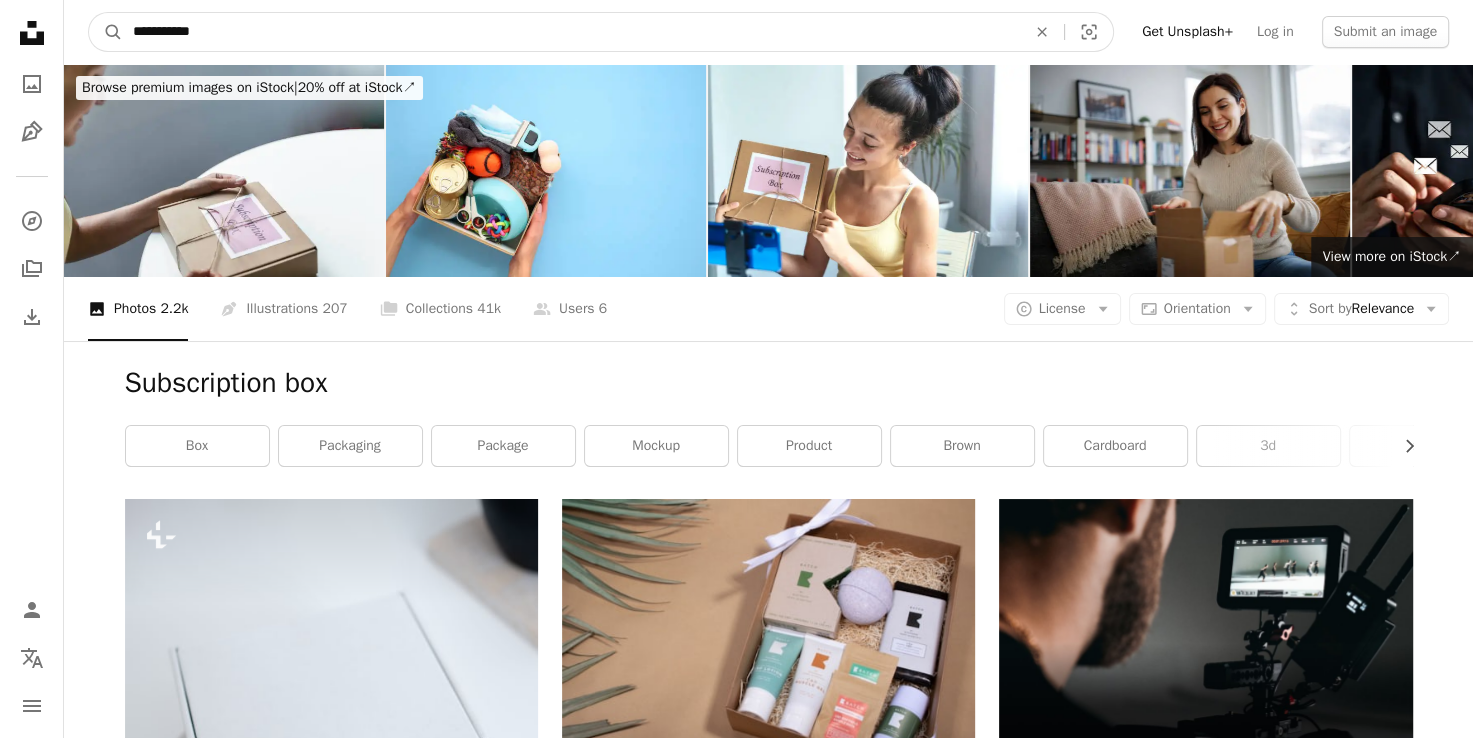 type on "**********" 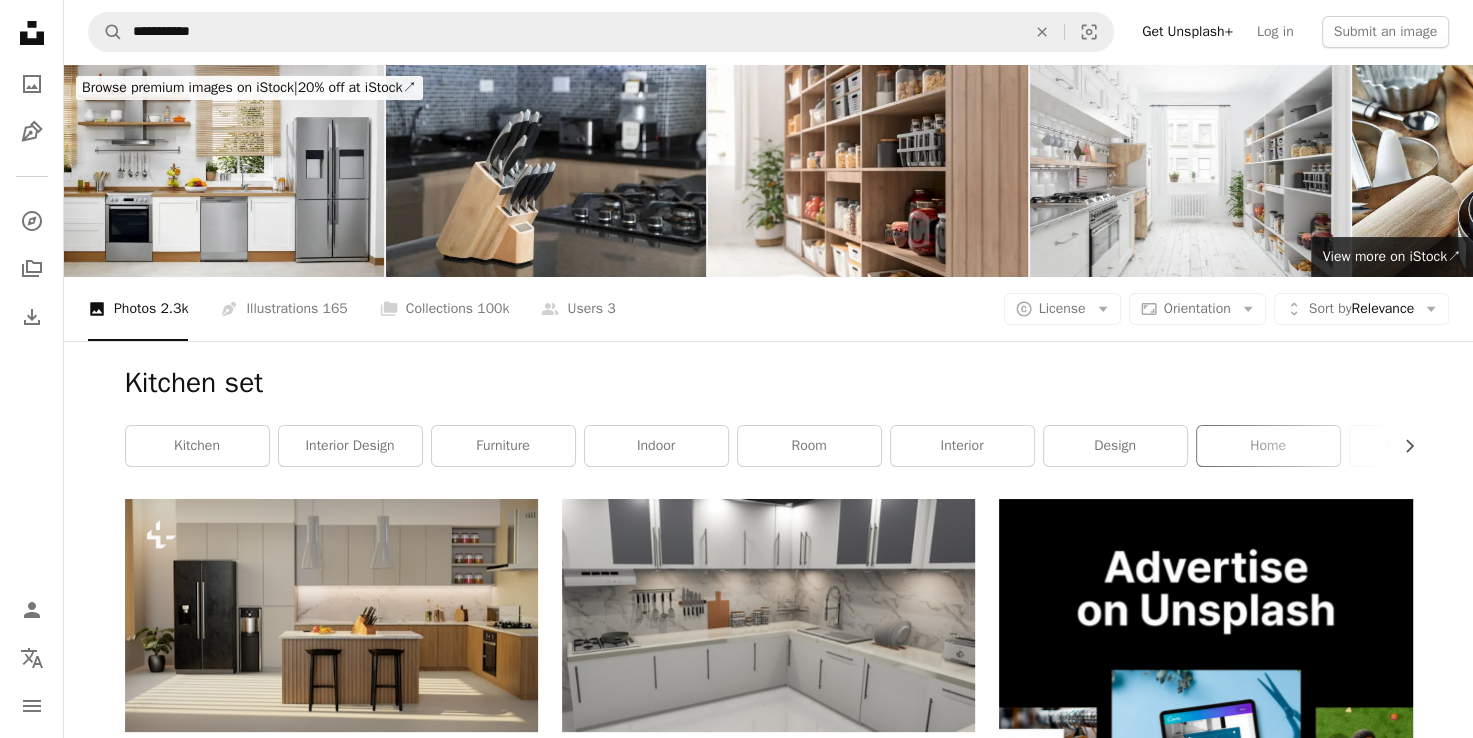 scroll, scrollTop: 0, scrollLeft: 0, axis: both 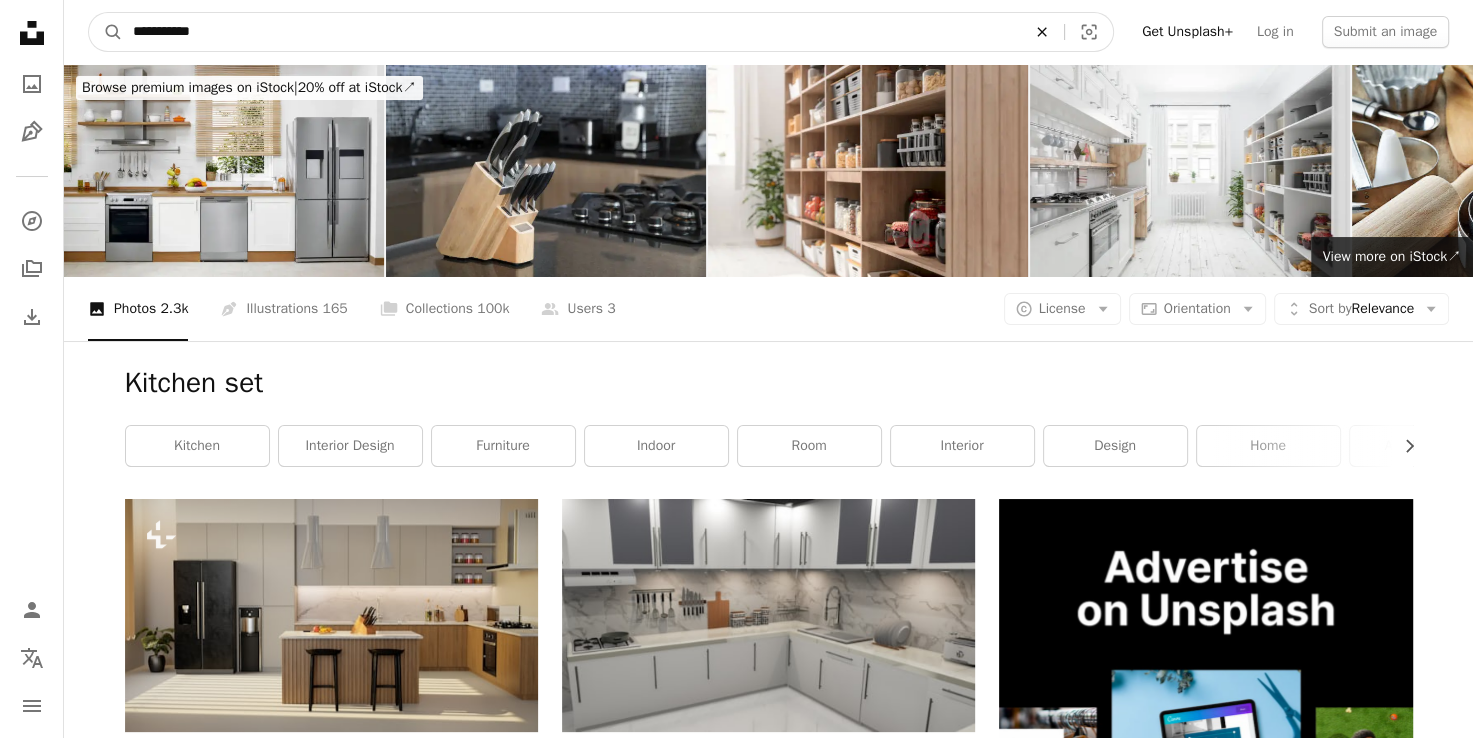click on "An X shape" 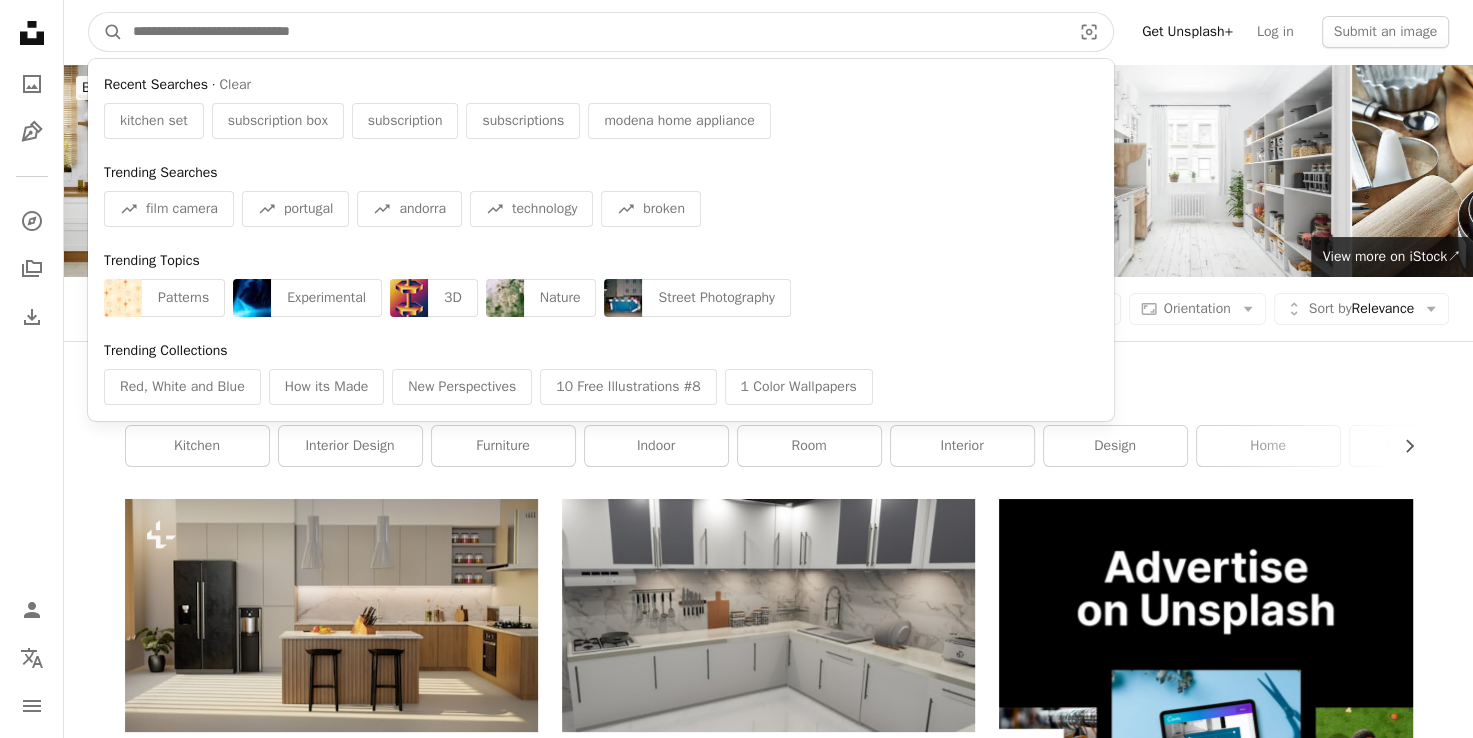 click at bounding box center (594, 32) 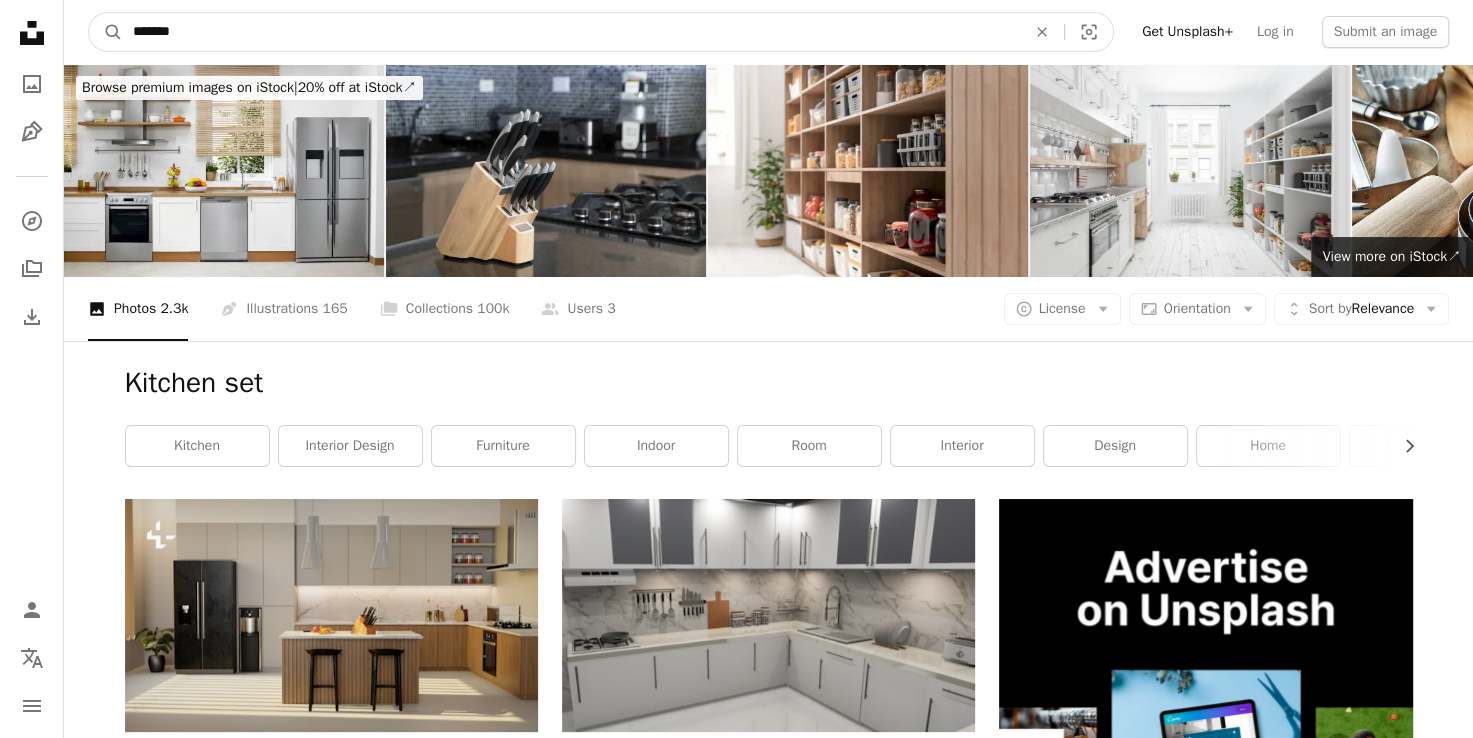 type on "*******" 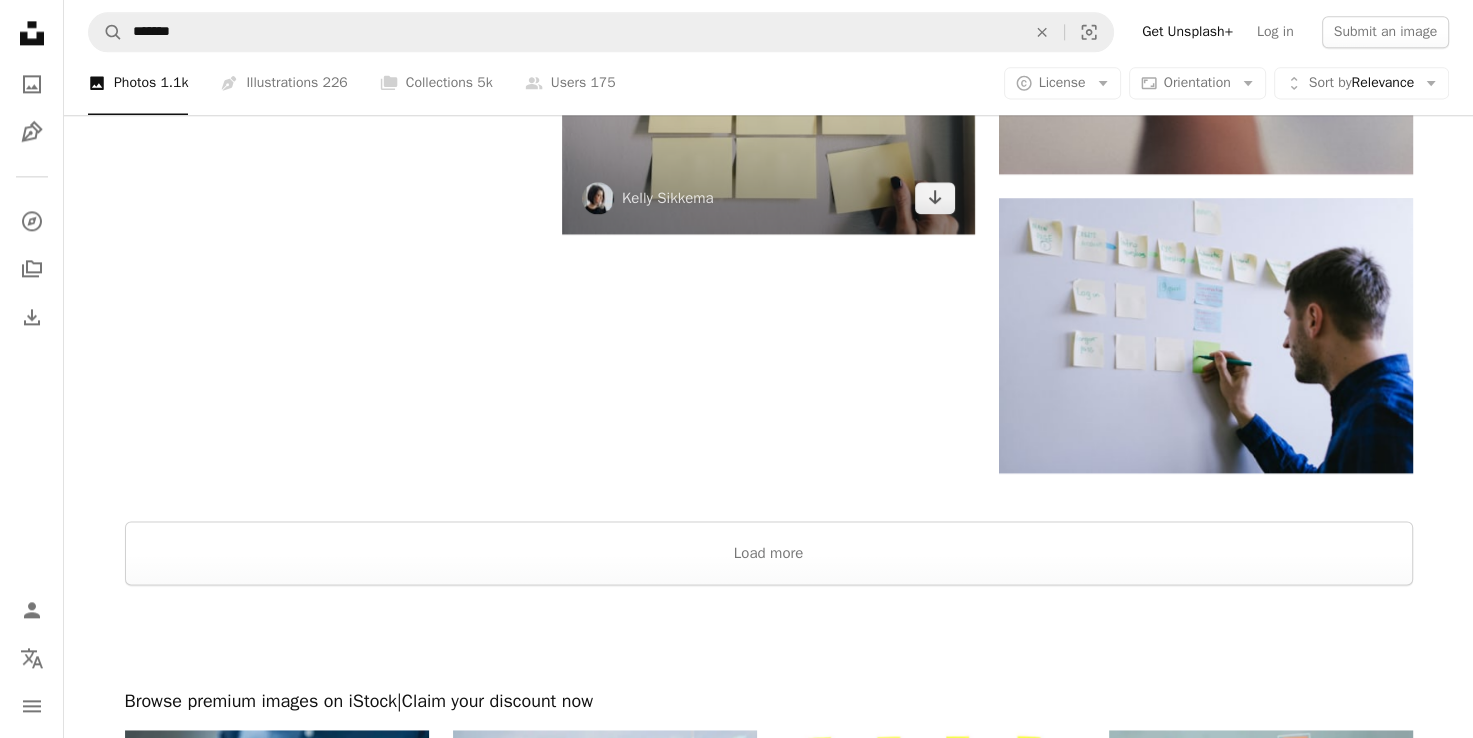 scroll, scrollTop: 2800, scrollLeft: 0, axis: vertical 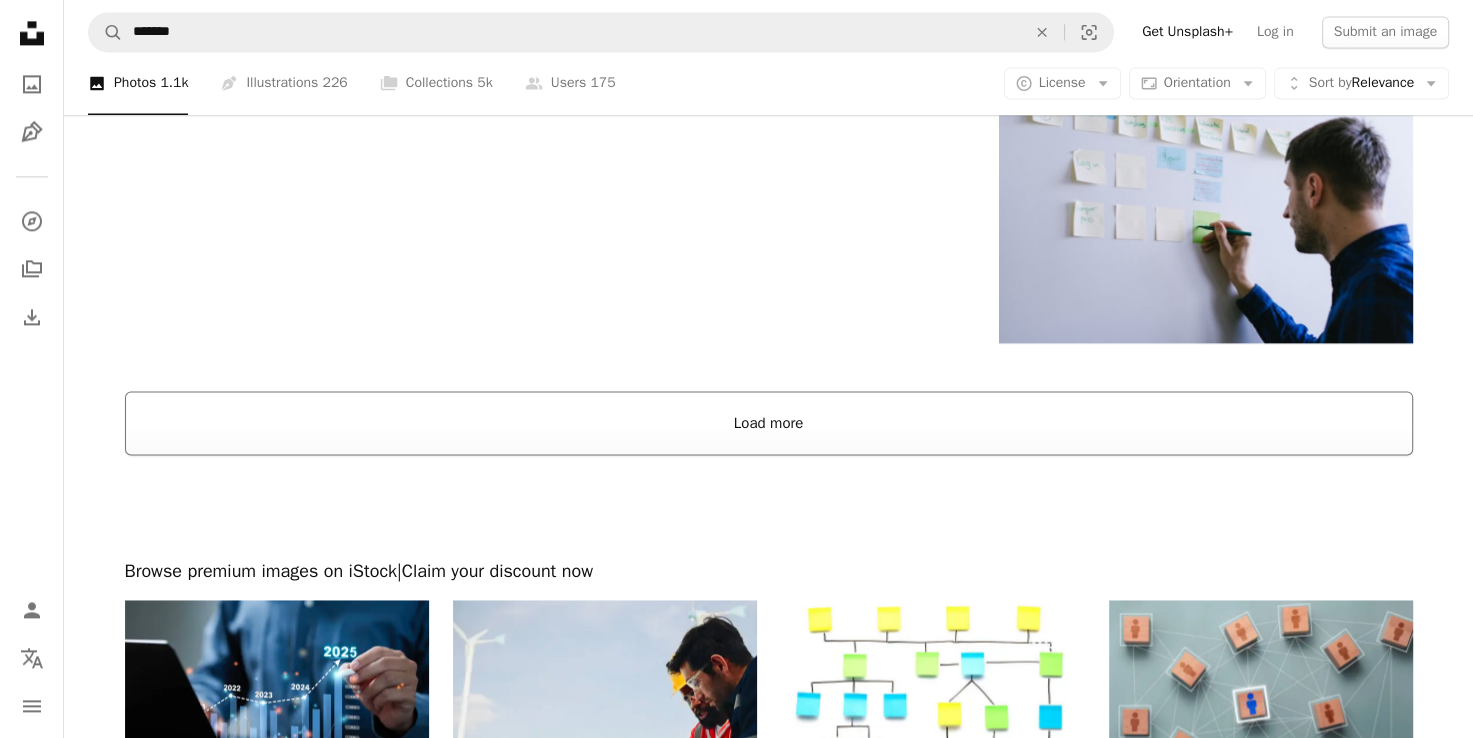 click on "Load more" at bounding box center (769, 423) 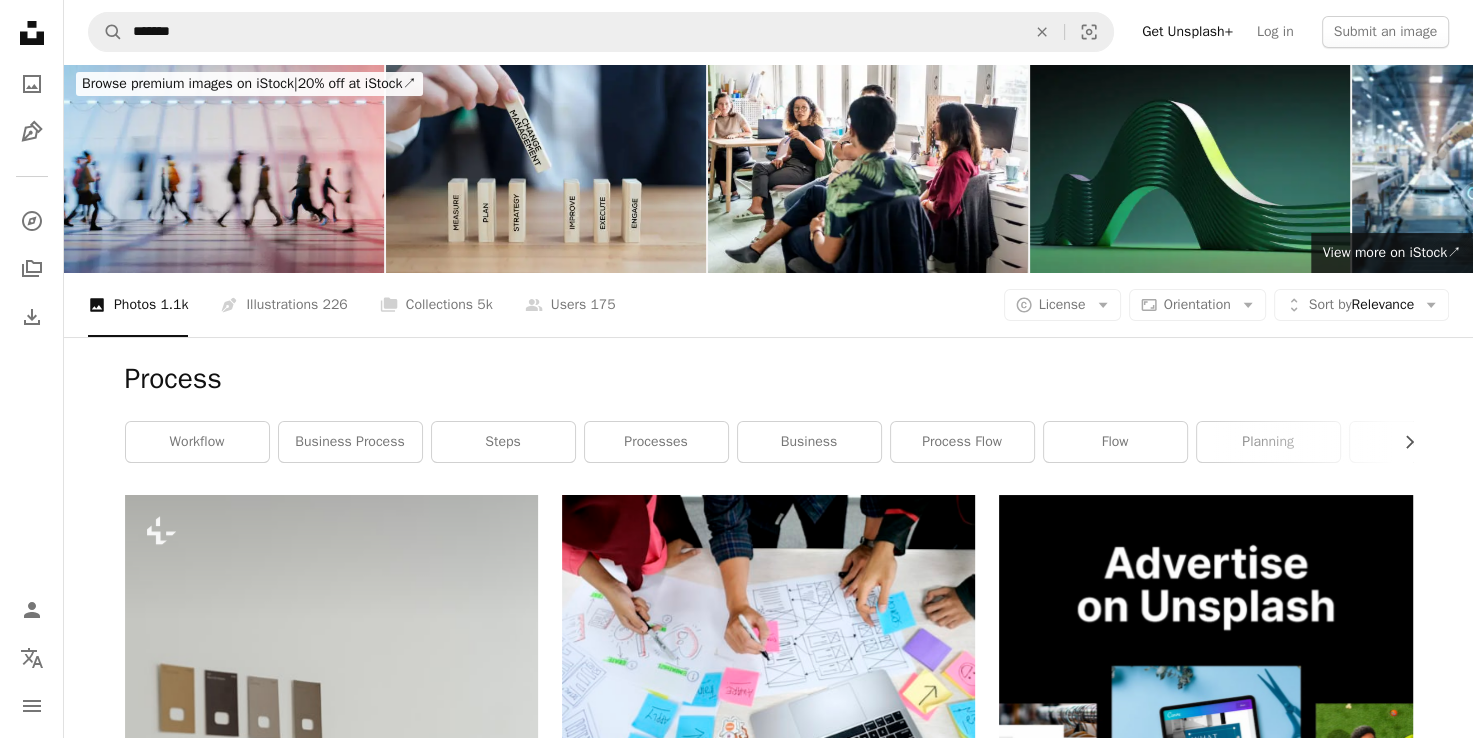 scroll, scrollTop: 0, scrollLeft: 0, axis: both 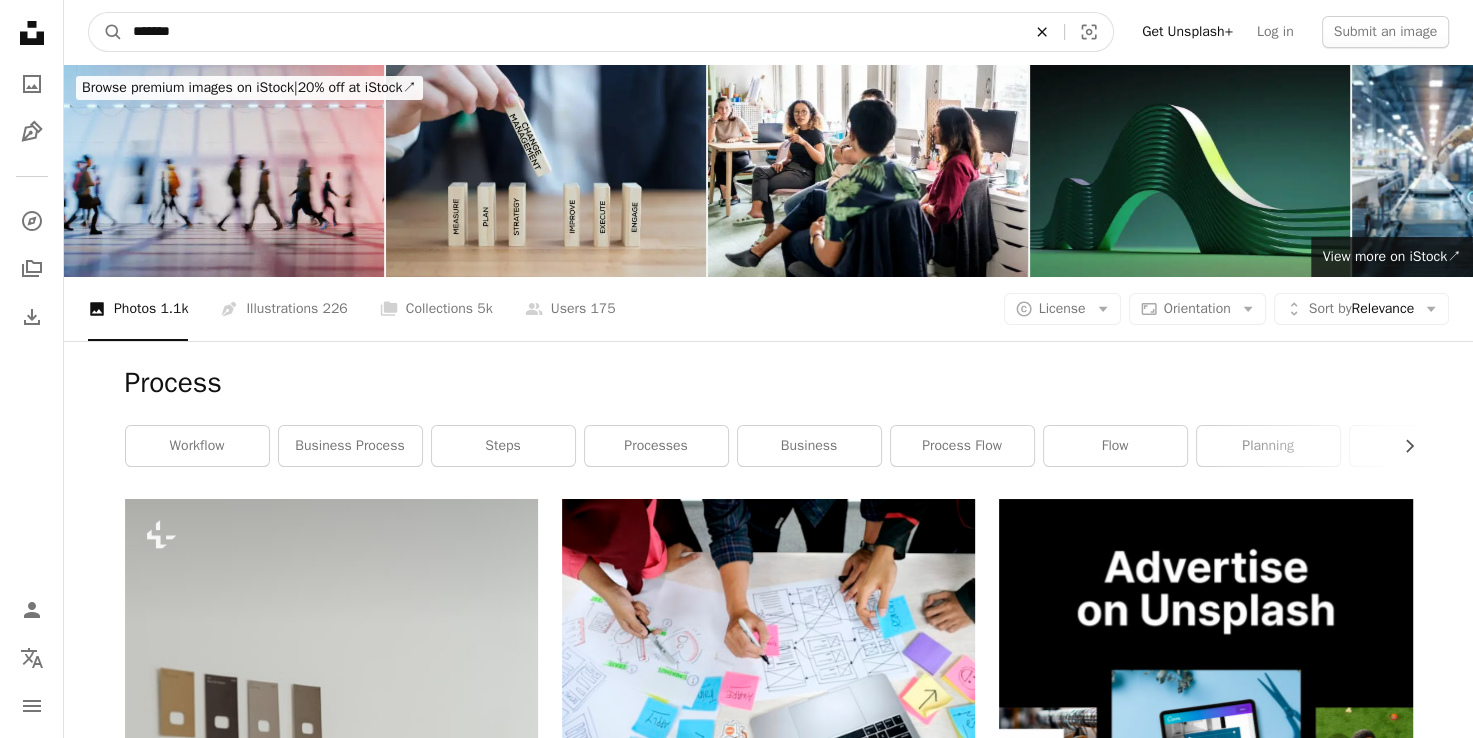 click on "An X shape" 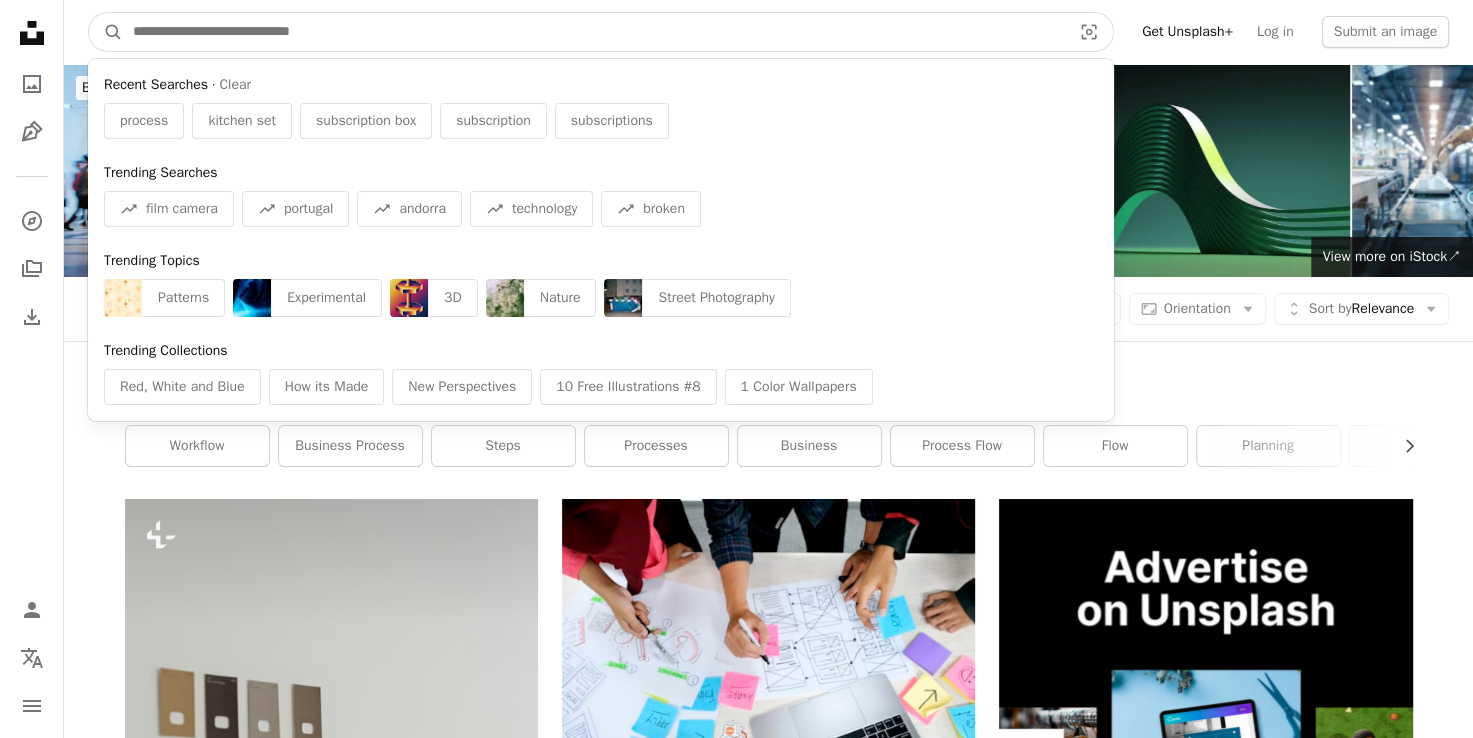 click at bounding box center (594, 32) 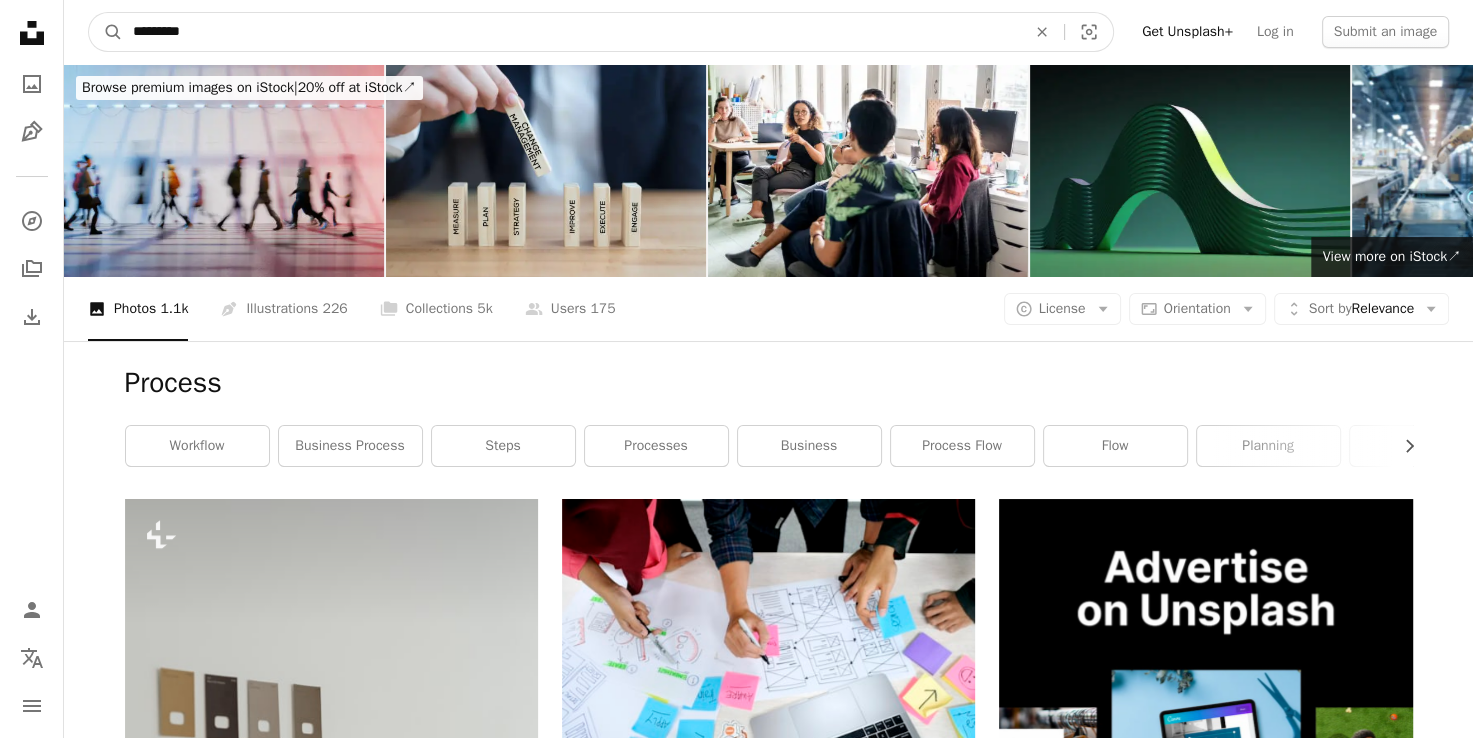 type on "*********" 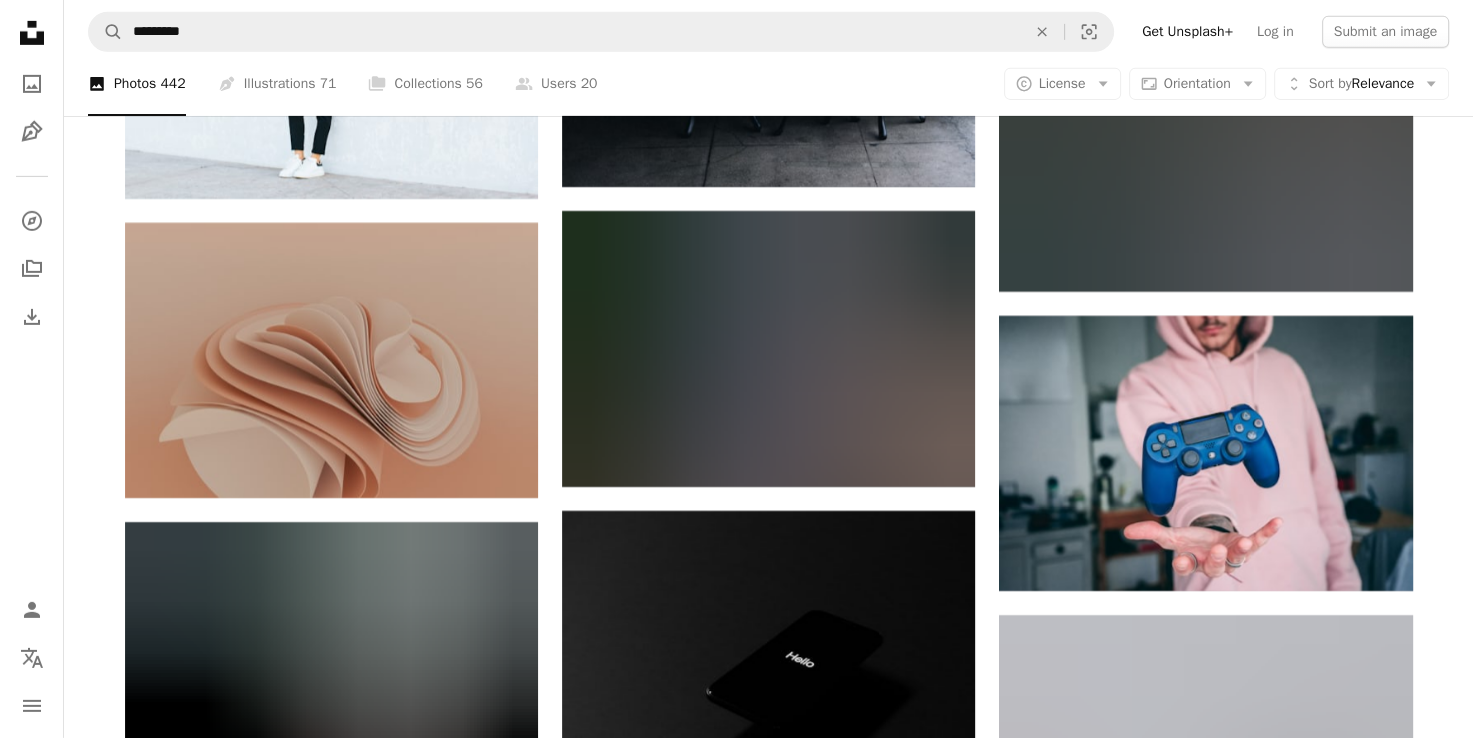 scroll, scrollTop: 28500, scrollLeft: 0, axis: vertical 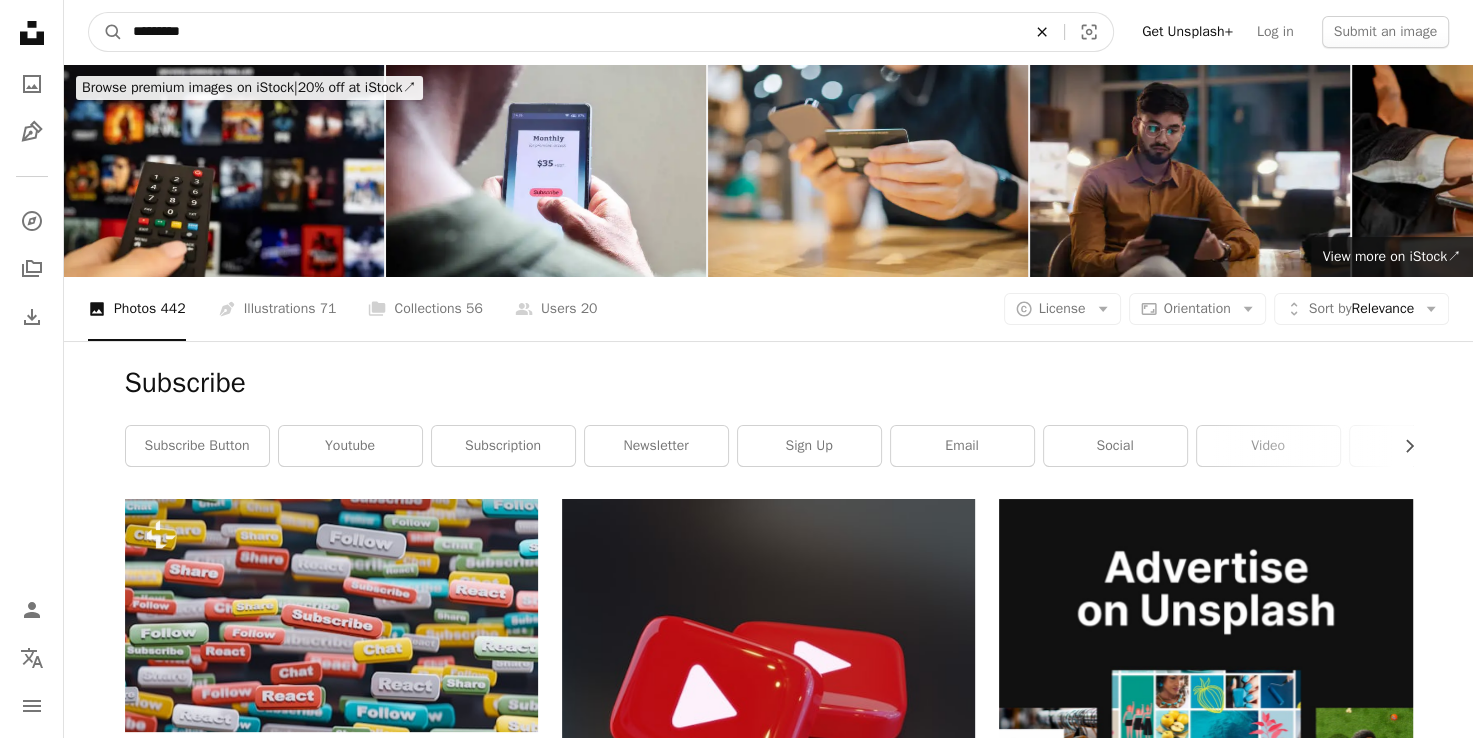 click on "An X shape" 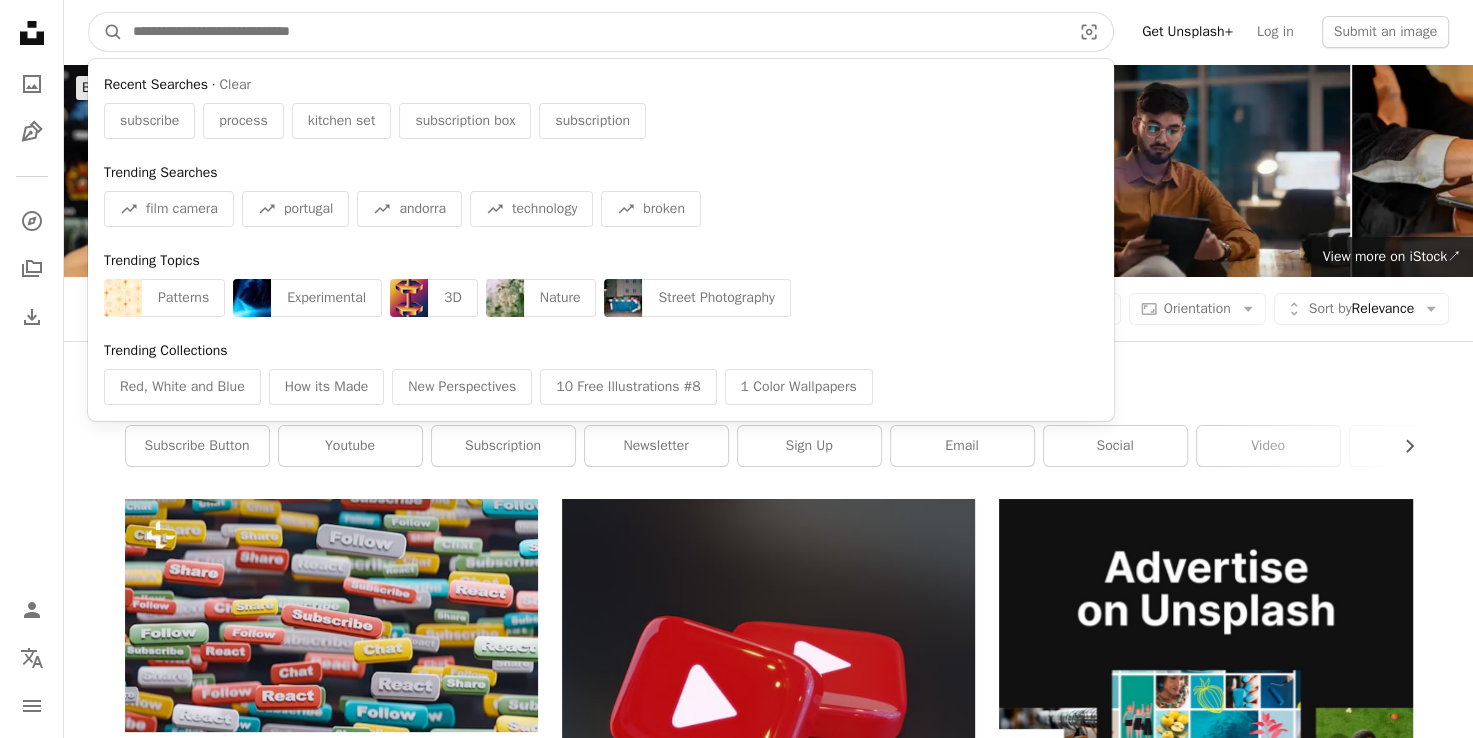 click at bounding box center [594, 32] 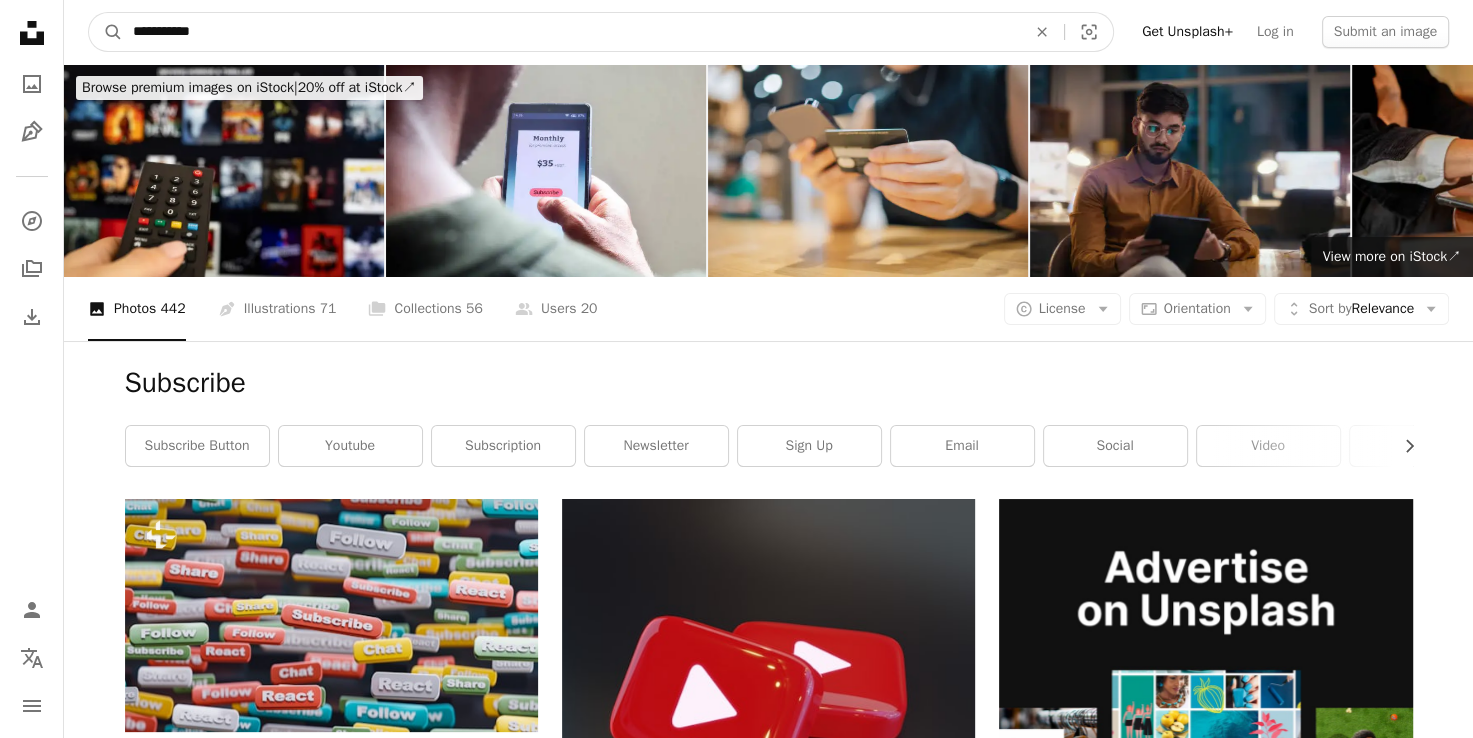 type on "**********" 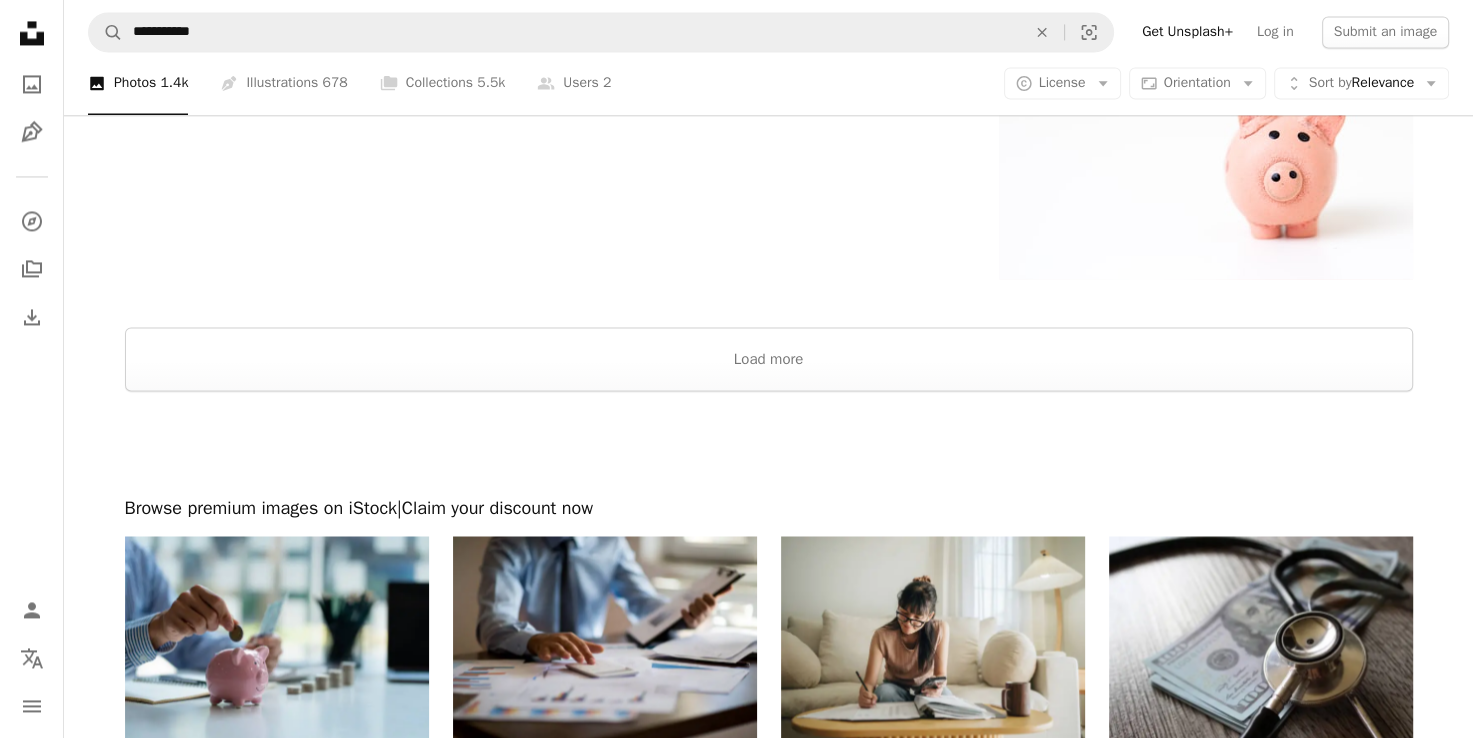 scroll, scrollTop: 3200, scrollLeft: 0, axis: vertical 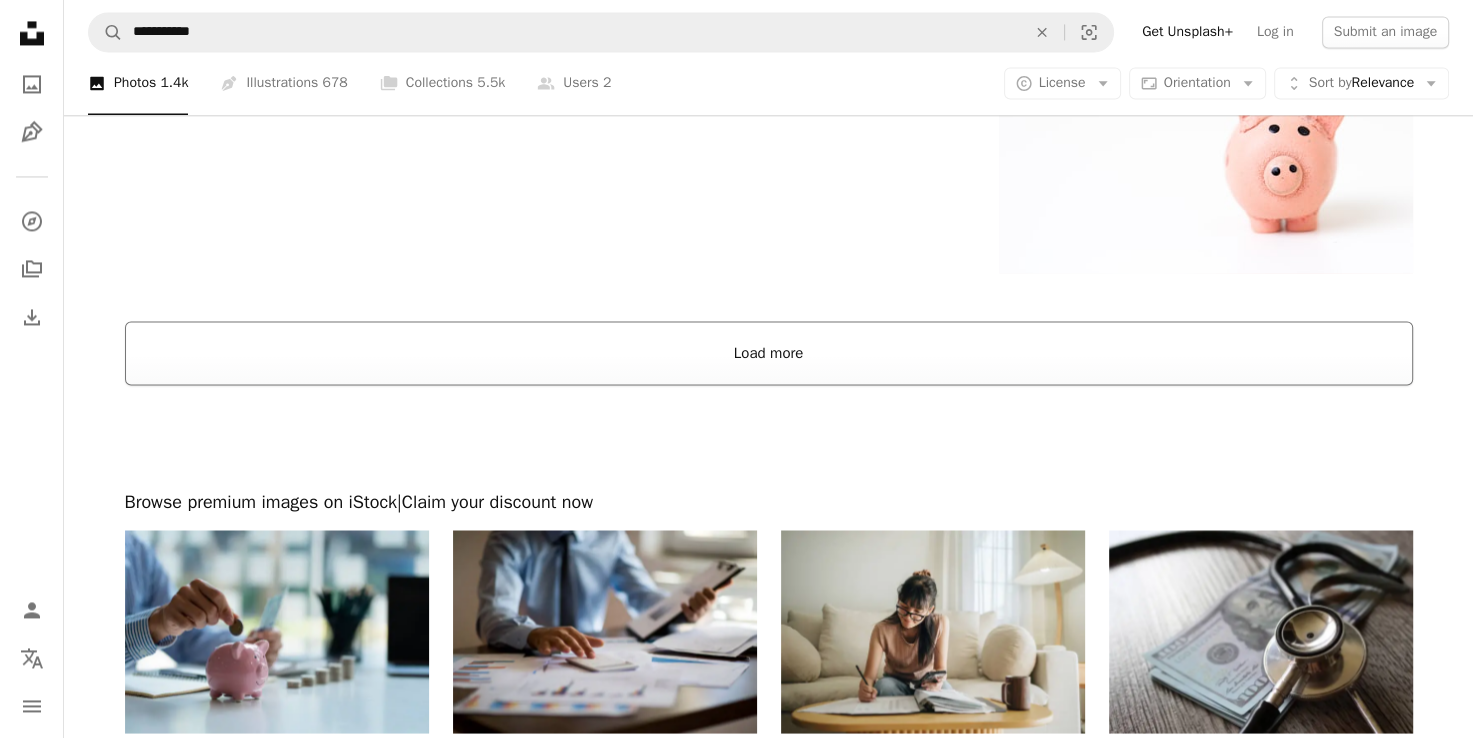 click on "Load more" at bounding box center (769, 353) 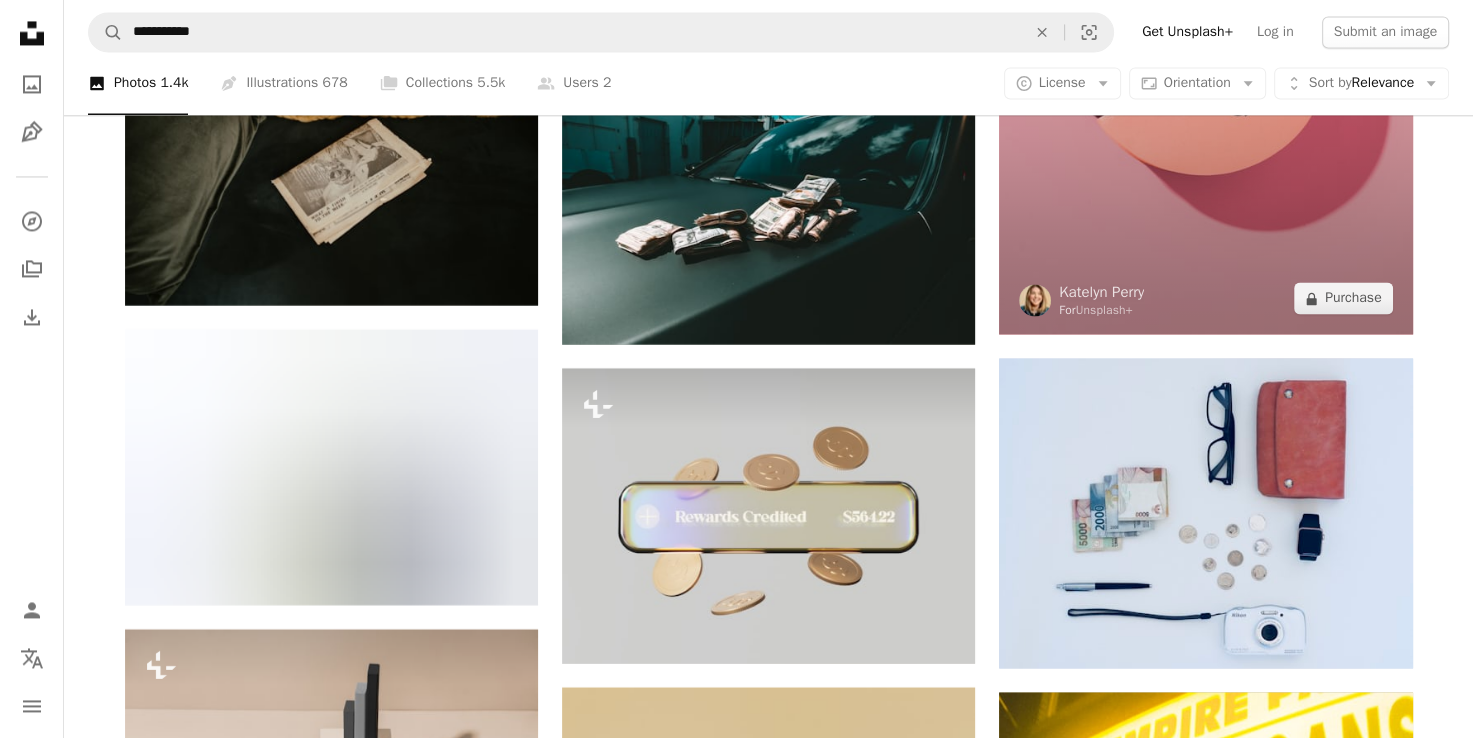 scroll, scrollTop: 10600, scrollLeft: 0, axis: vertical 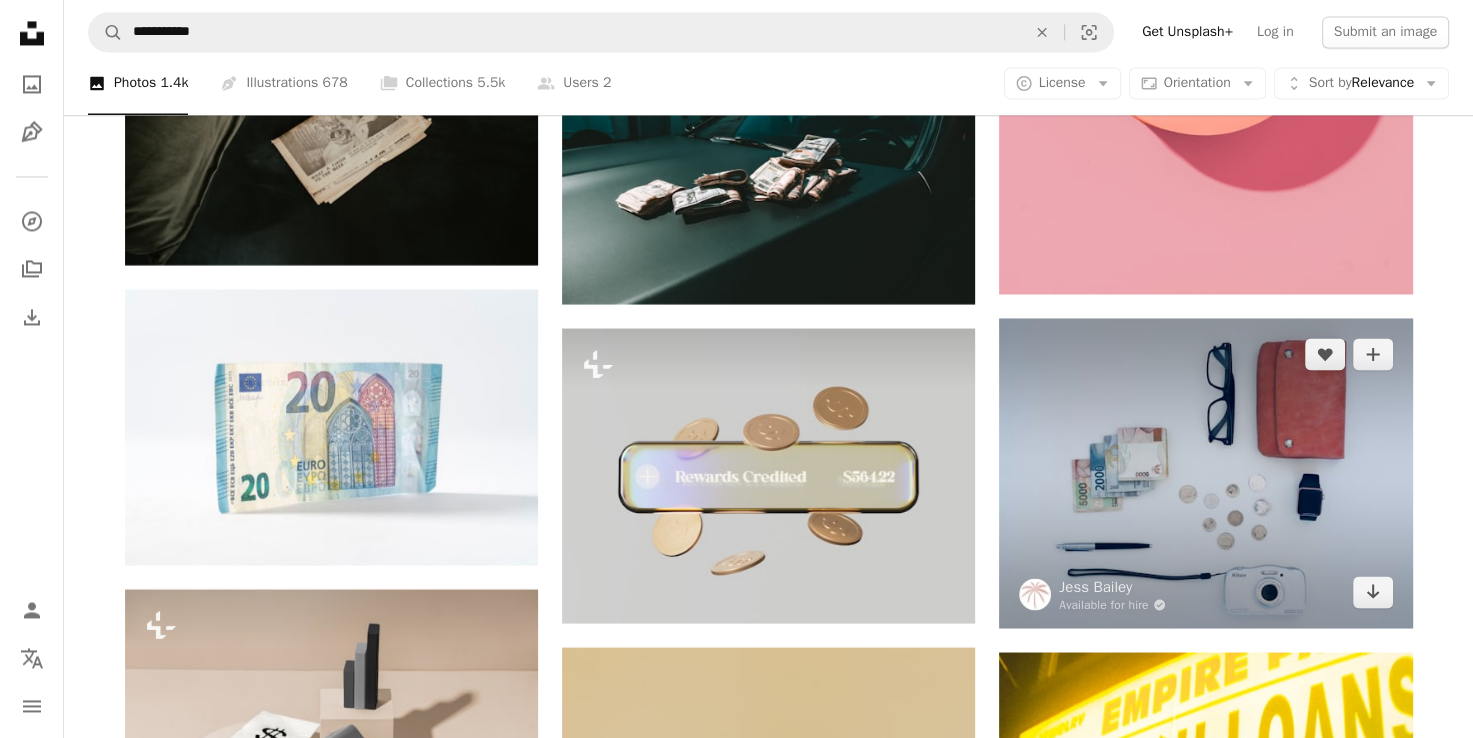 click at bounding box center (1205, 473) 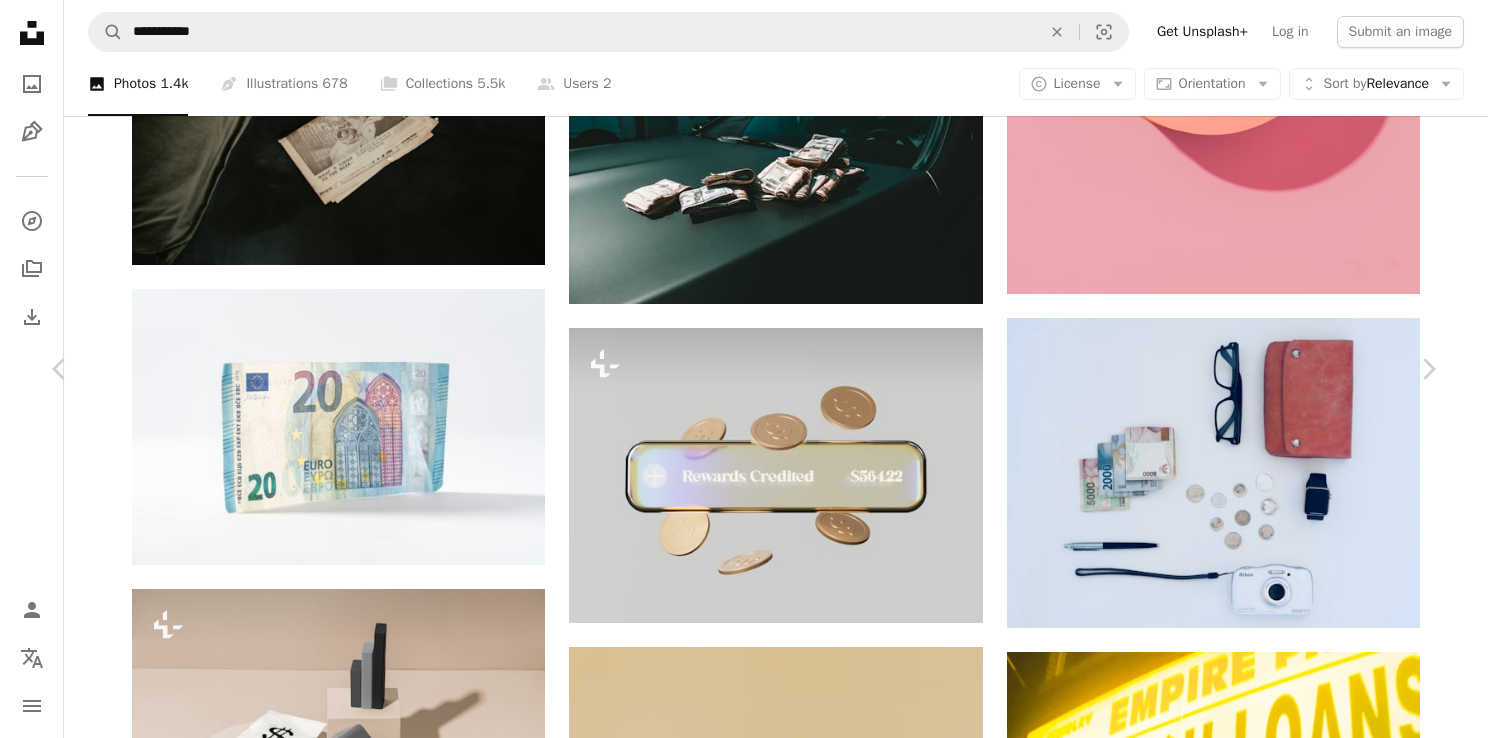 click on "An X shape Chevron left Chevron right [FIRST] [LAST] Available for hire A checkmark inside of a circle A heart A plus sign Edit image   Plus sign for Unsplash+ Download free Chevron down Zoom in Views [NUMBER] Downloads [NUMBER] Featured in Photos ,  Nature A forward-right arrow Share Info icon Info More Actions Getting ready for travel. A map marker [CITY], [COUNTRY] Calendar outlined Published on  [DATE] Safety Free to use under the  Unsplash License travel money work minimal watch holiday glass glasses simple pen cash suitcase geometric wallet coin coins trip purse stay organise Backgrounds Browse premium related images on iStock  |  Save [PERCENT] with code UNSPLASH20 View more on iStock  ↗ Related images A heart A plus sign [FIRST] [LAST] Arrow pointing down Plus sign for Unsplash+ A heart A plus sign Getty Images For  Unsplash+ A lock   Purchase Plus sign for Unsplash+ A heart A plus sign Getty Images For  Unsplash+ A lock   Purchase A heart A plus sign [COMPANY] Arrow pointing down A heart A plus sign" at bounding box center [744, 5391] 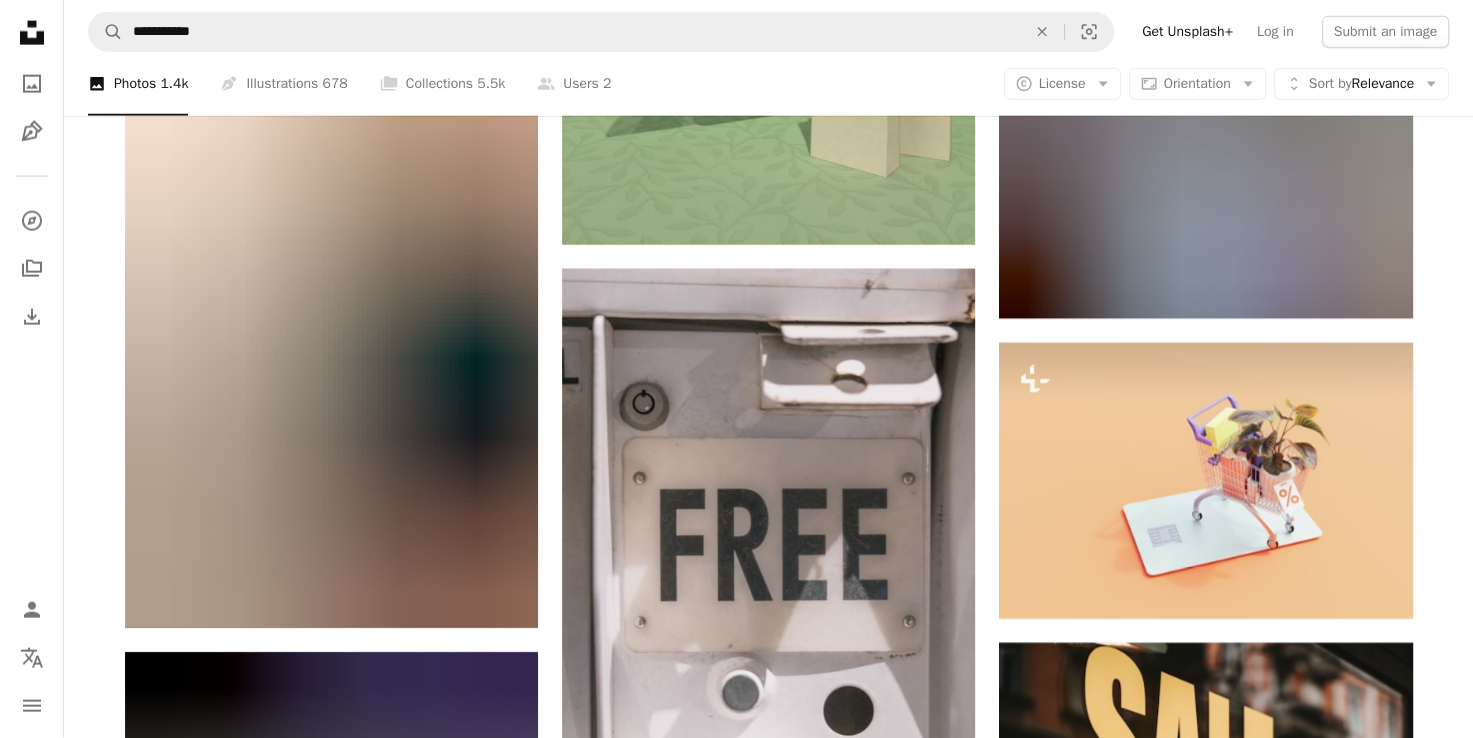 scroll, scrollTop: 12200, scrollLeft: 0, axis: vertical 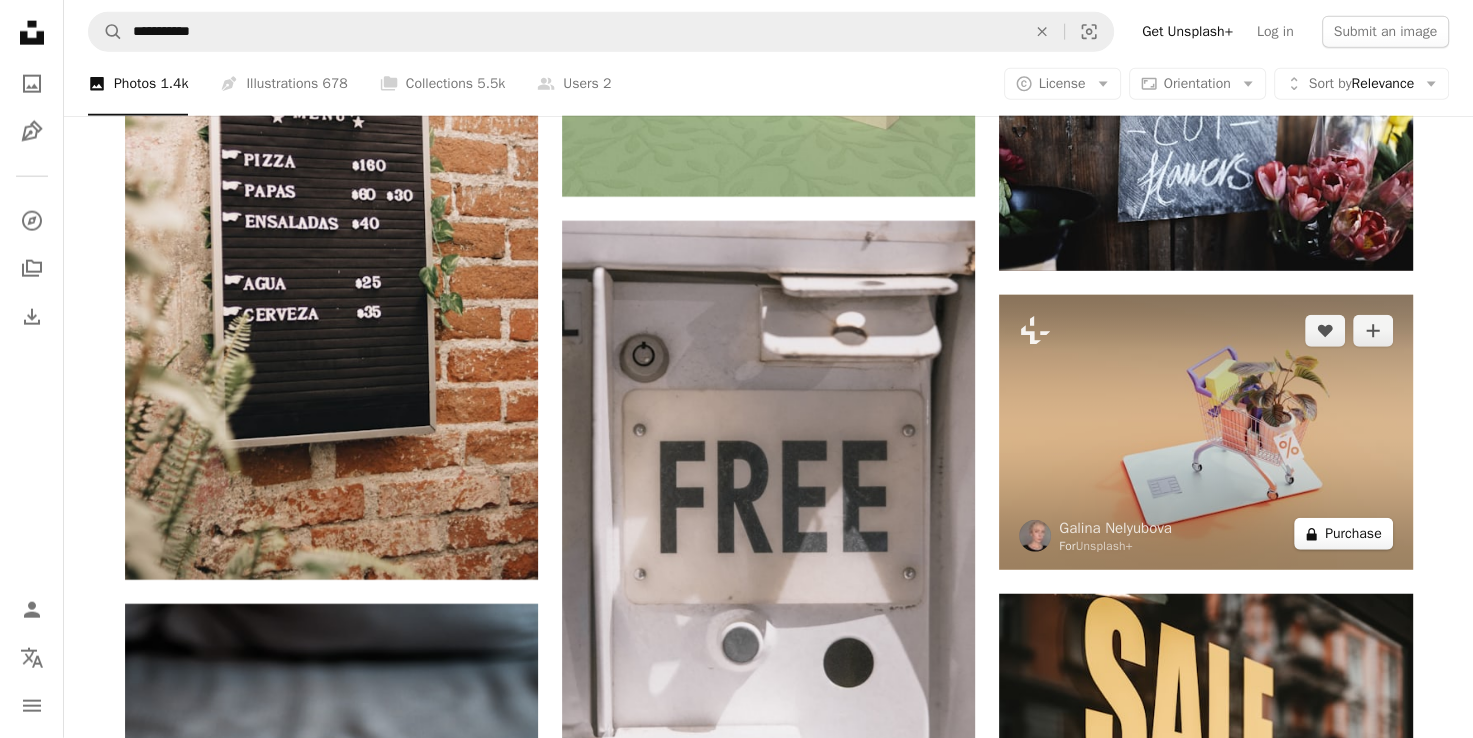 click on "A lock   Purchase" at bounding box center (1343, 534) 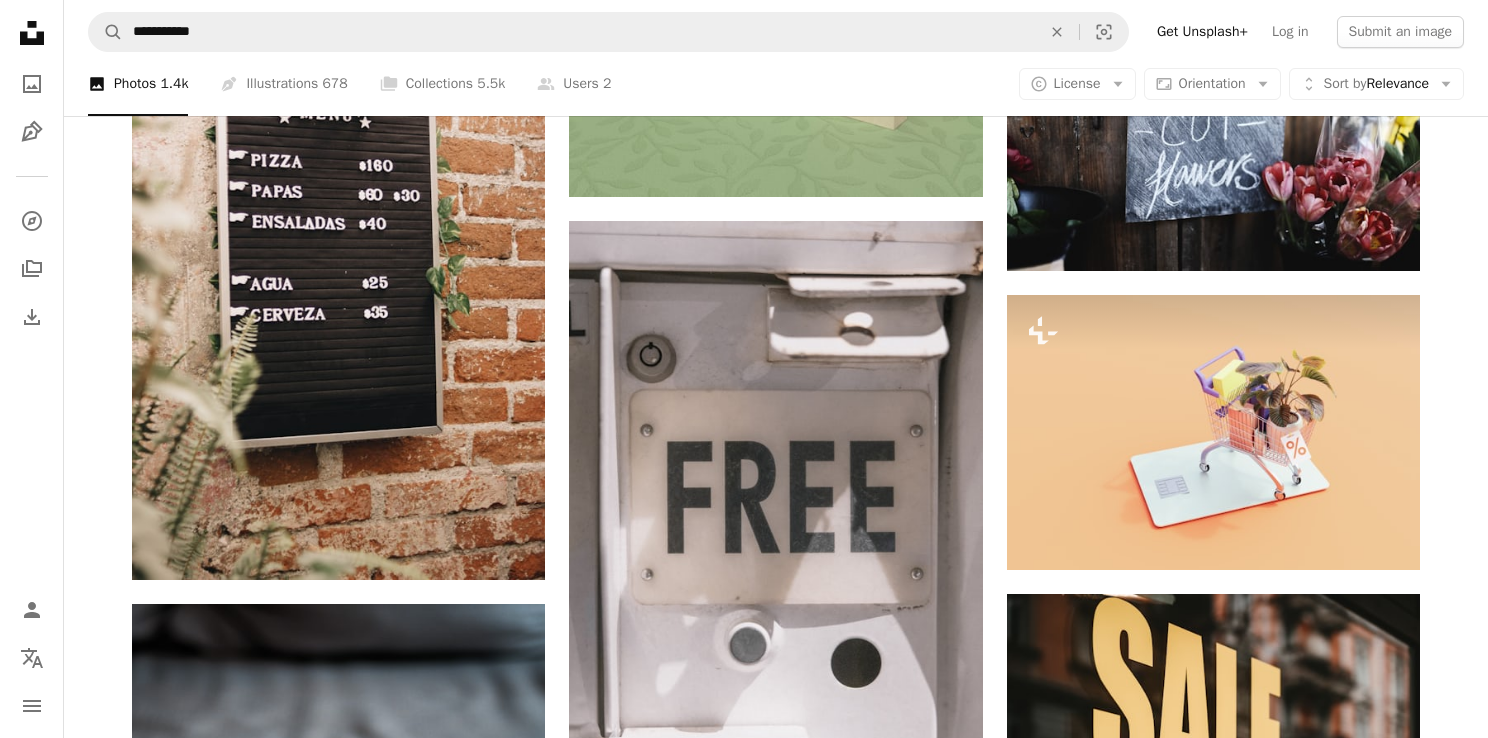 click on "Premium, ready to use images. Get unlimited access. A plus sign Members-only content added monthly A plus sign Unlimited royalty-free downloads A plus sign Illustrations  New A plus sign Enhanced legal protections yearly 66%  off monthly $12   $10 USD per month Get  Unsplash+ Switch to yearly  to get  66%  off Taxes where applicable. Renews automatically. Cancel anytime." at bounding box center [922, 3774] 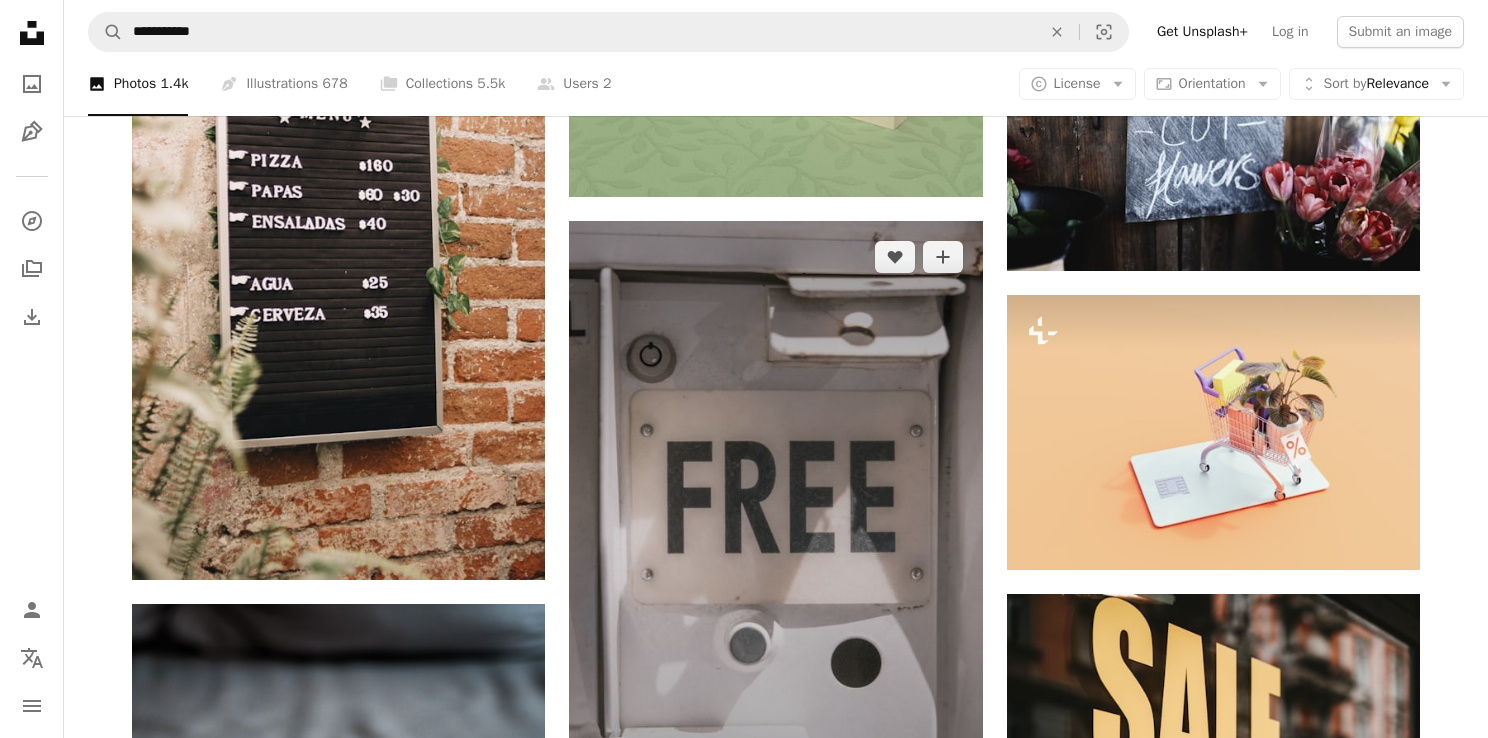 drag, startPoint x: 1332, startPoint y: 499, endPoint x: 695, endPoint y: 235, distance: 689.5397 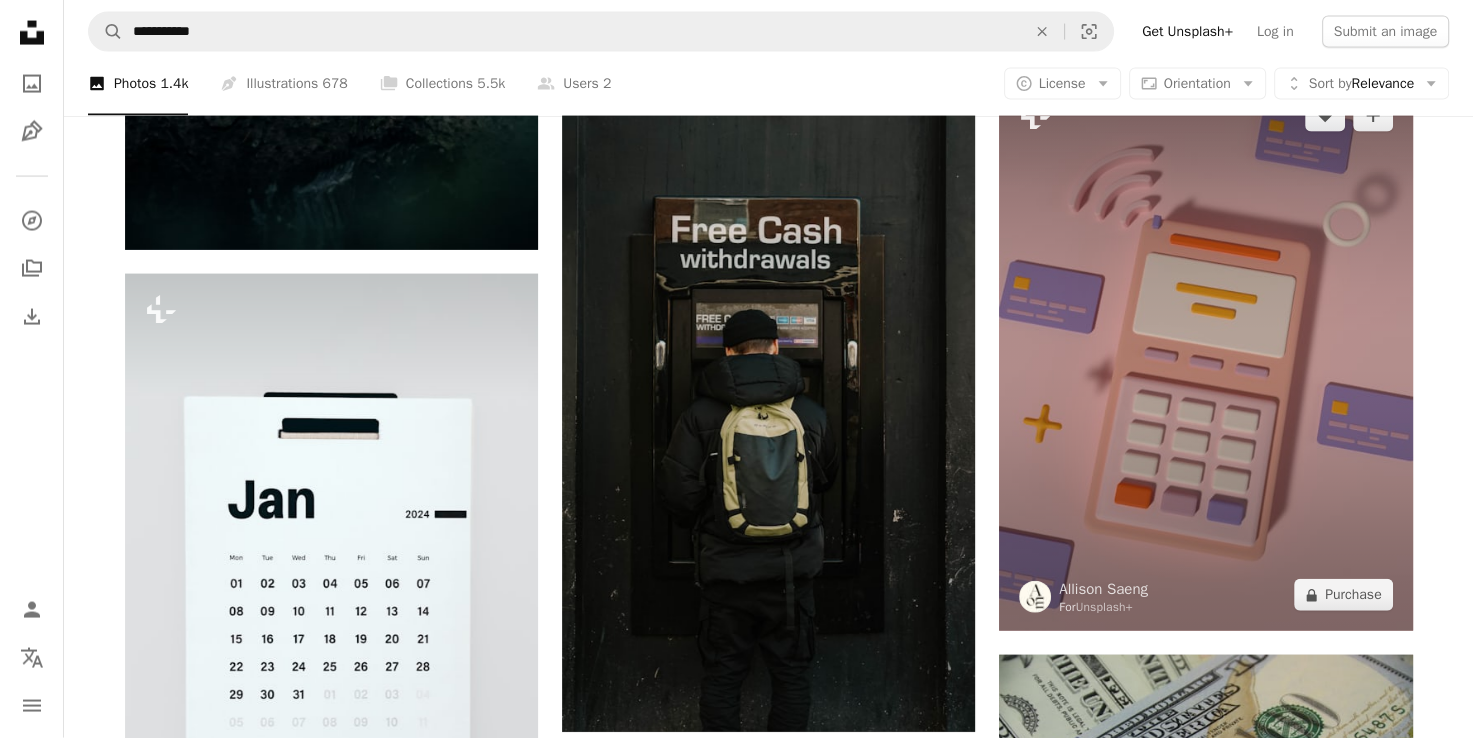 scroll, scrollTop: 19000, scrollLeft: 0, axis: vertical 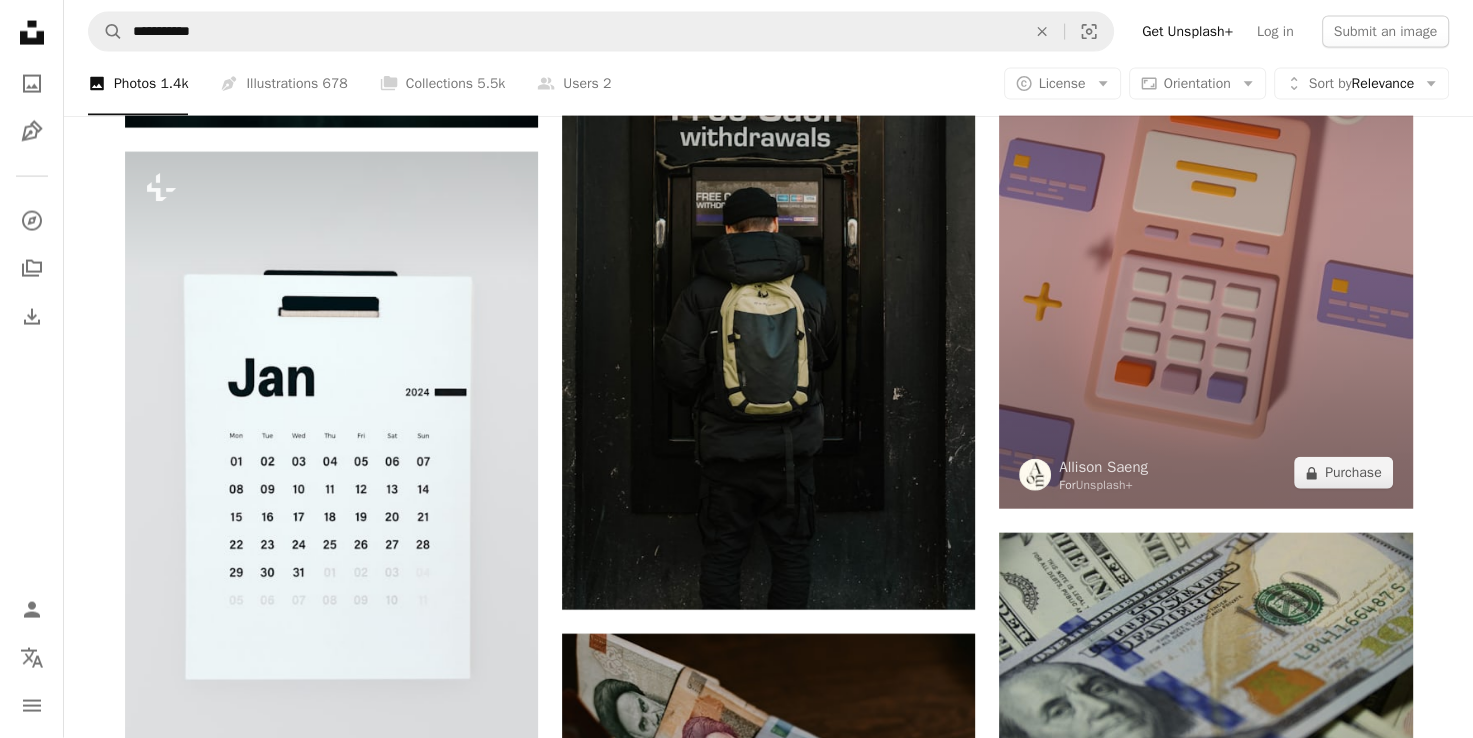 click at bounding box center [1205, 233] 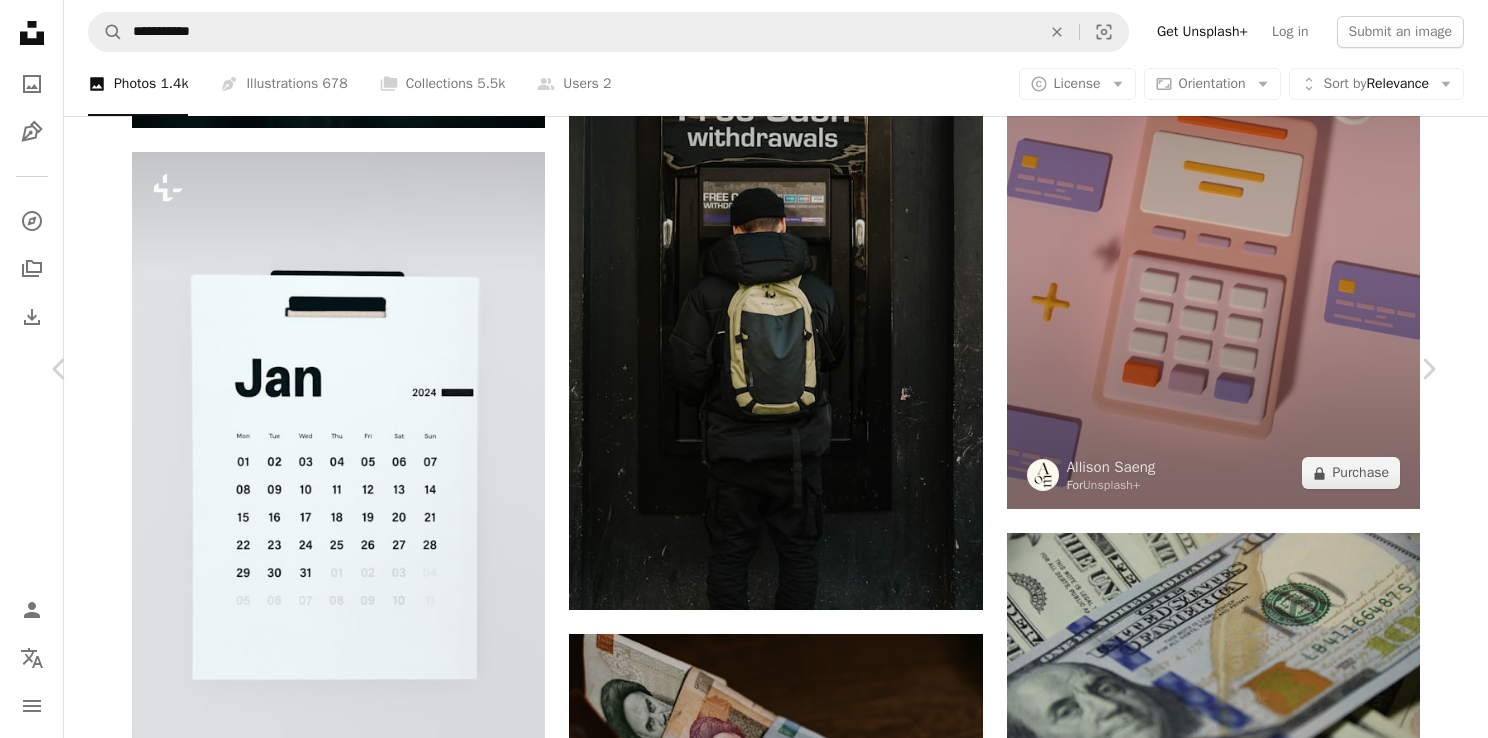 click on "An X shape" at bounding box center (20, 20) 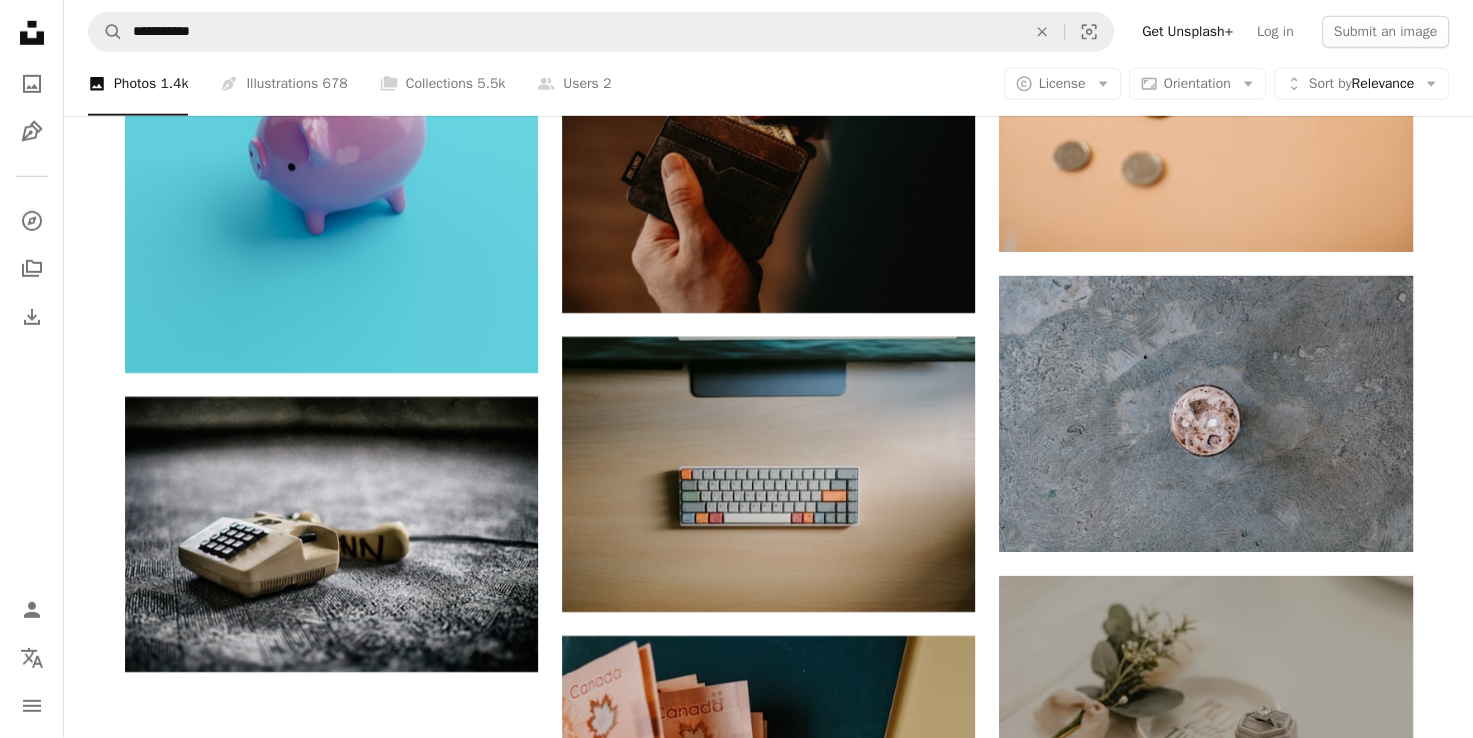 scroll, scrollTop: 28100, scrollLeft: 0, axis: vertical 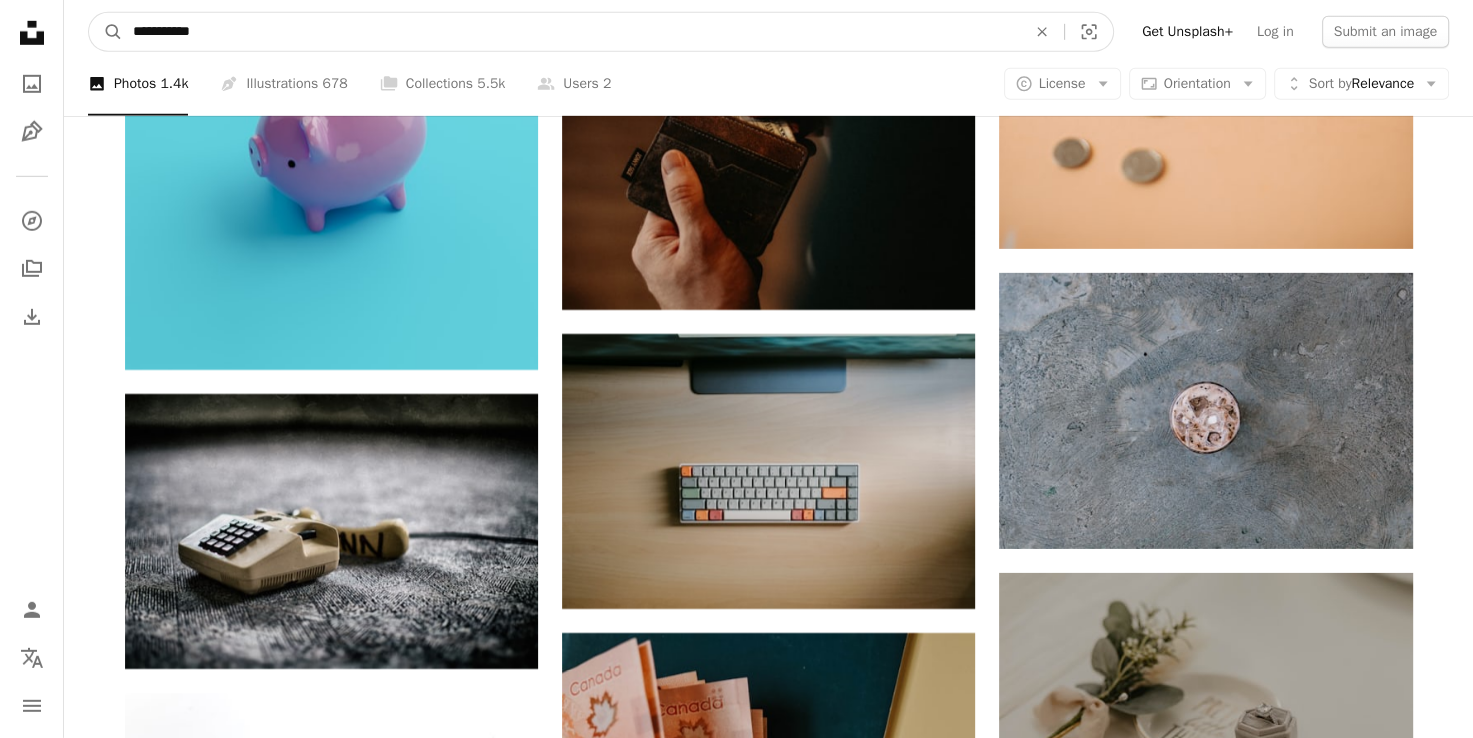 drag, startPoint x: 233, startPoint y: 42, endPoint x: 128, endPoint y: 42, distance: 105 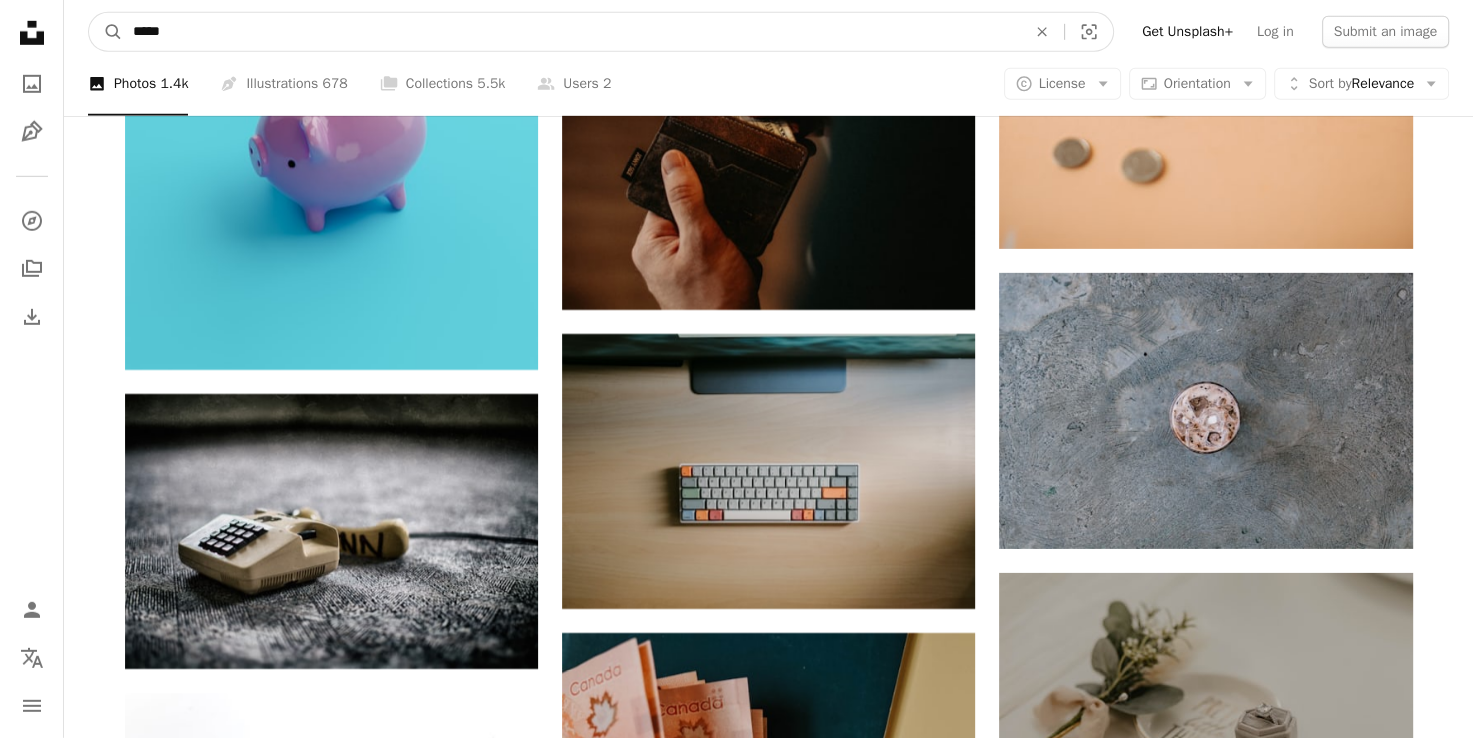 type on "*****" 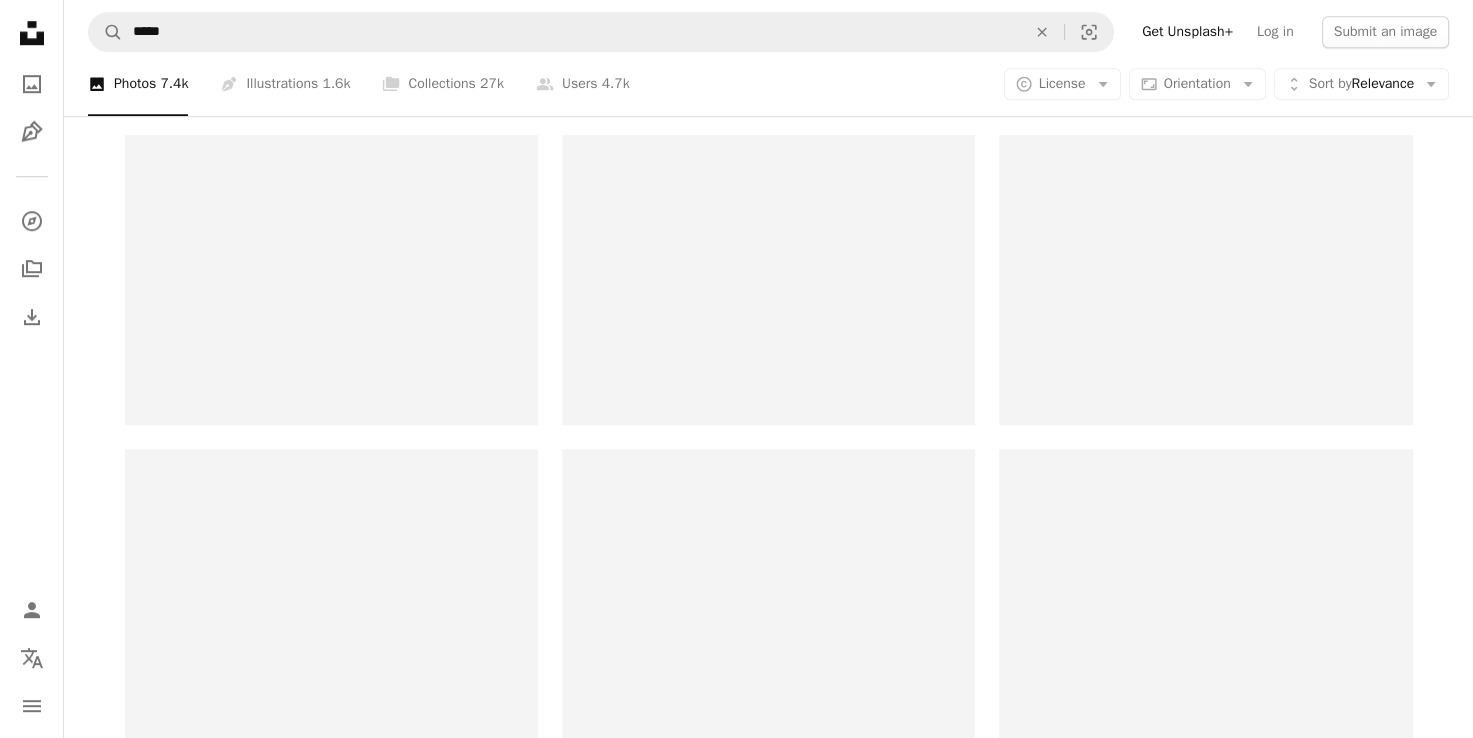 scroll, scrollTop: 0, scrollLeft: 0, axis: both 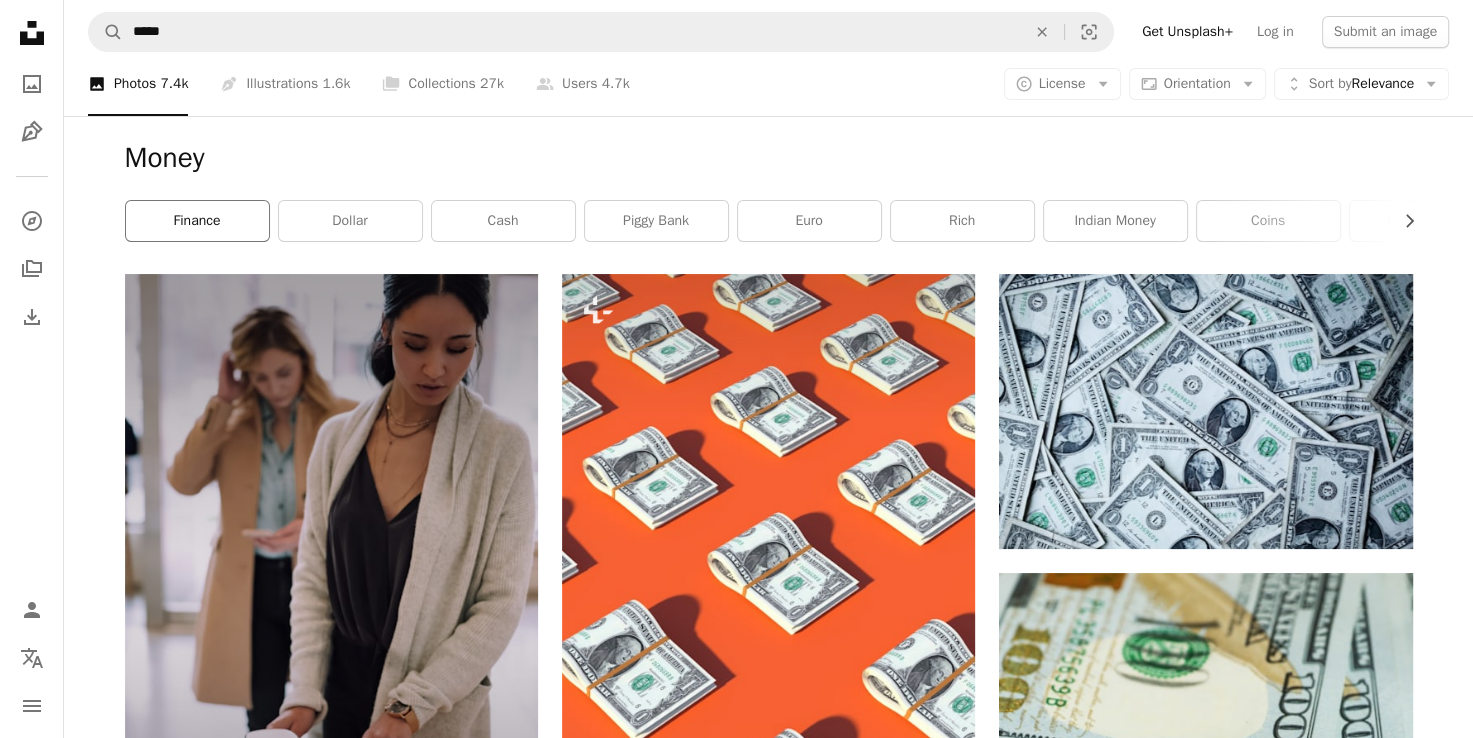 click on "finance" at bounding box center (197, 221) 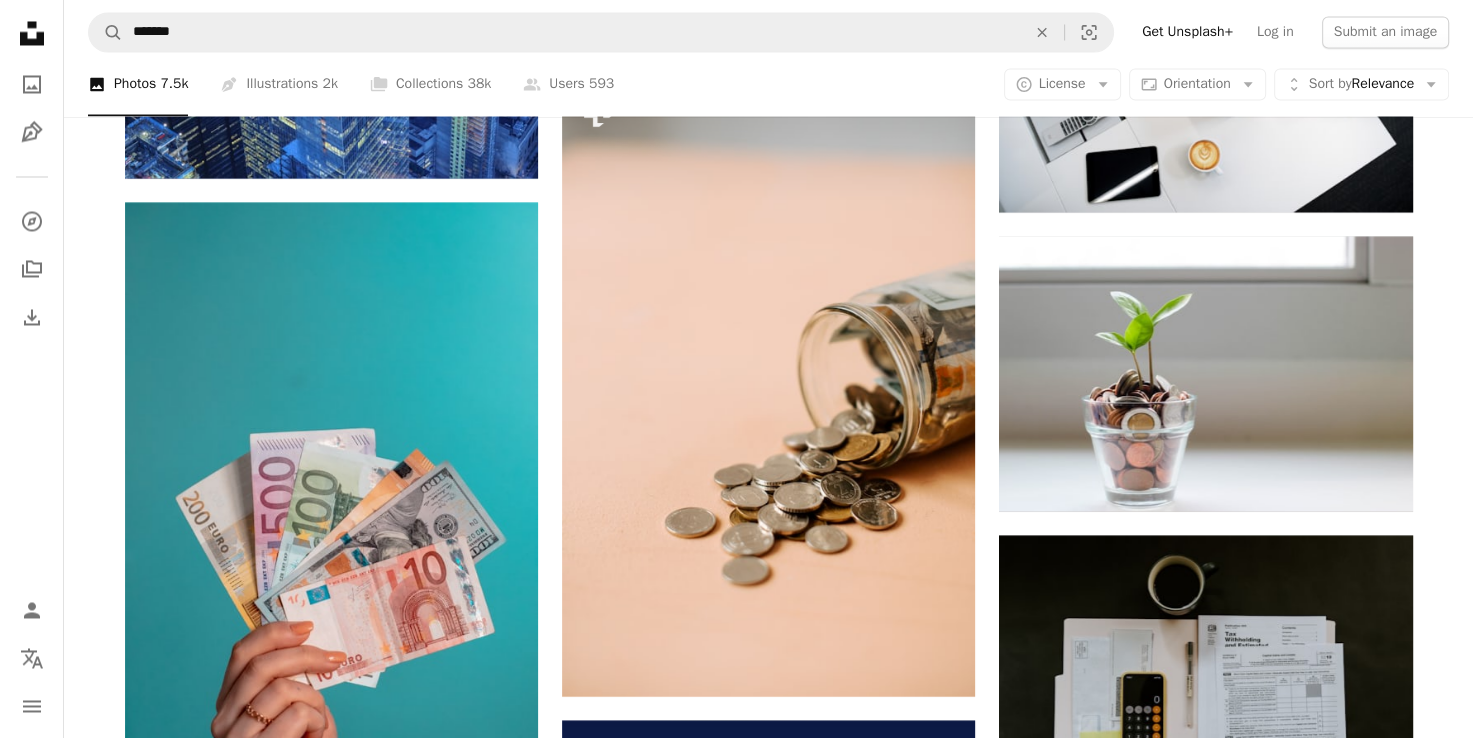 scroll, scrollTop: 3600, scrollLeft: 0, axis: vertical 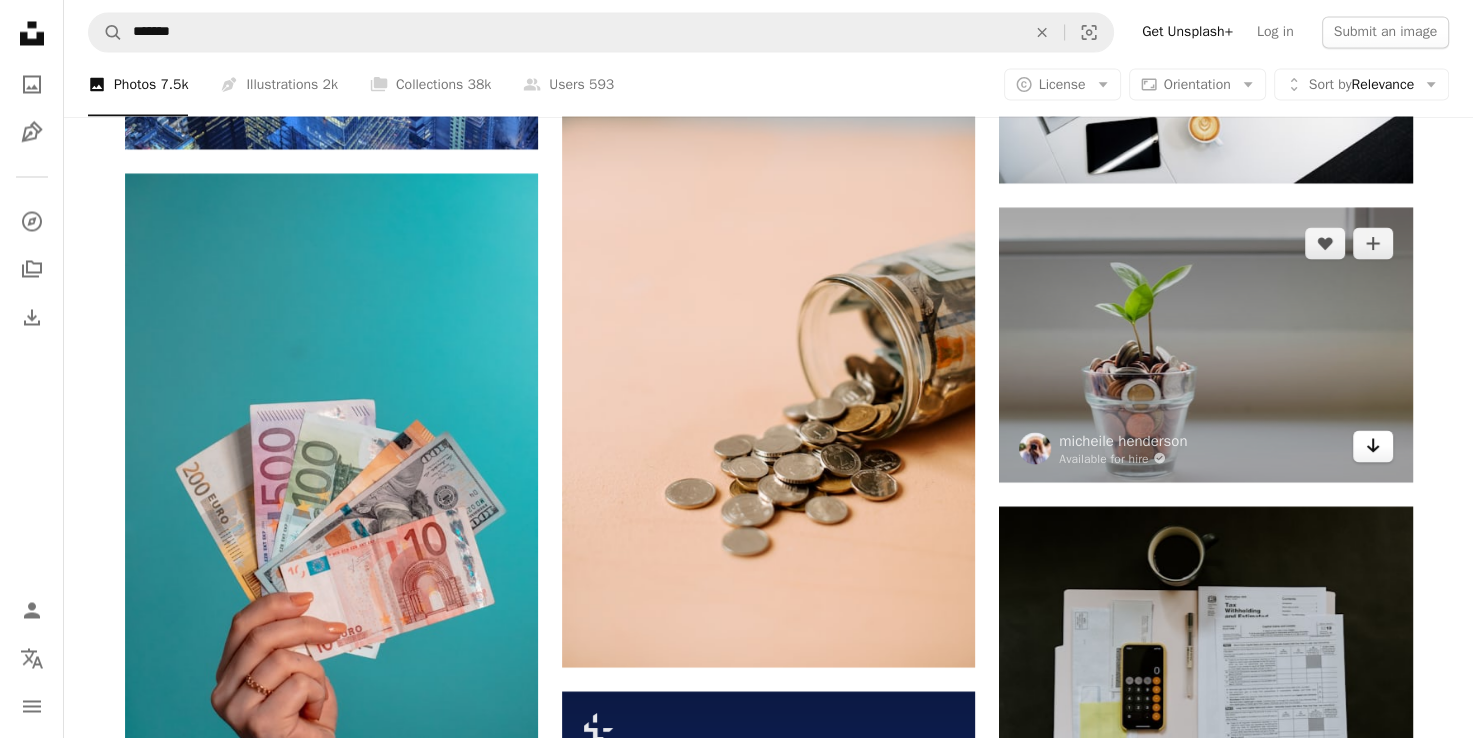 click 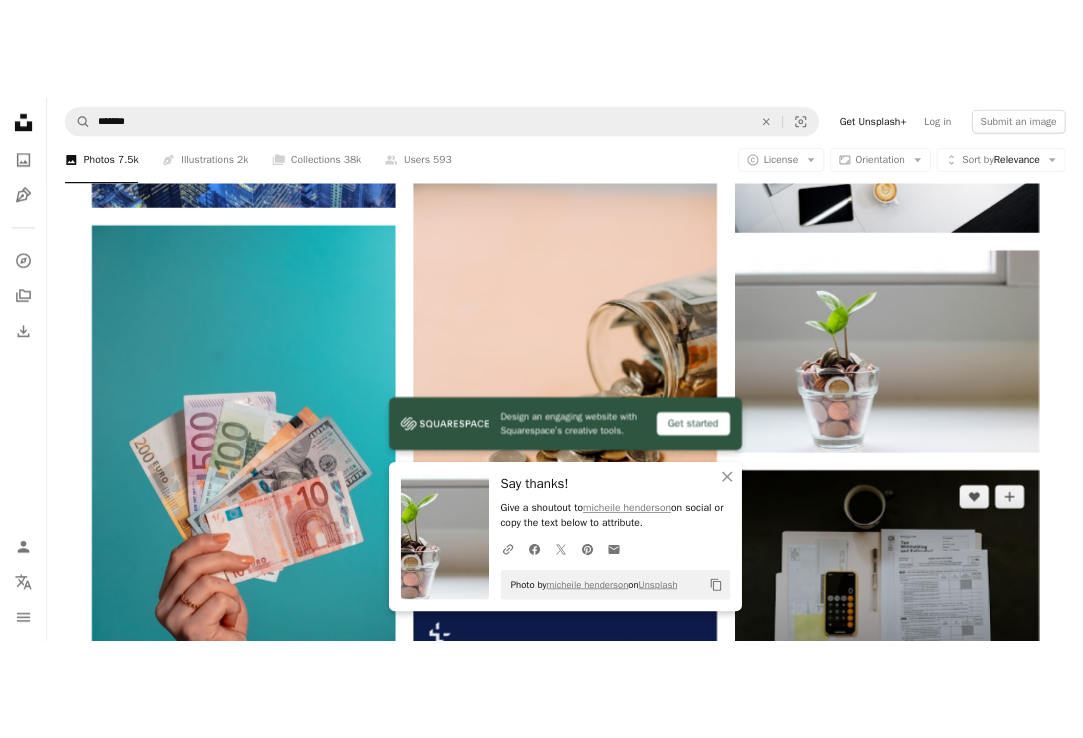 scroll, scrollTop: 2825, scrollLeft: 0, axis: vertical 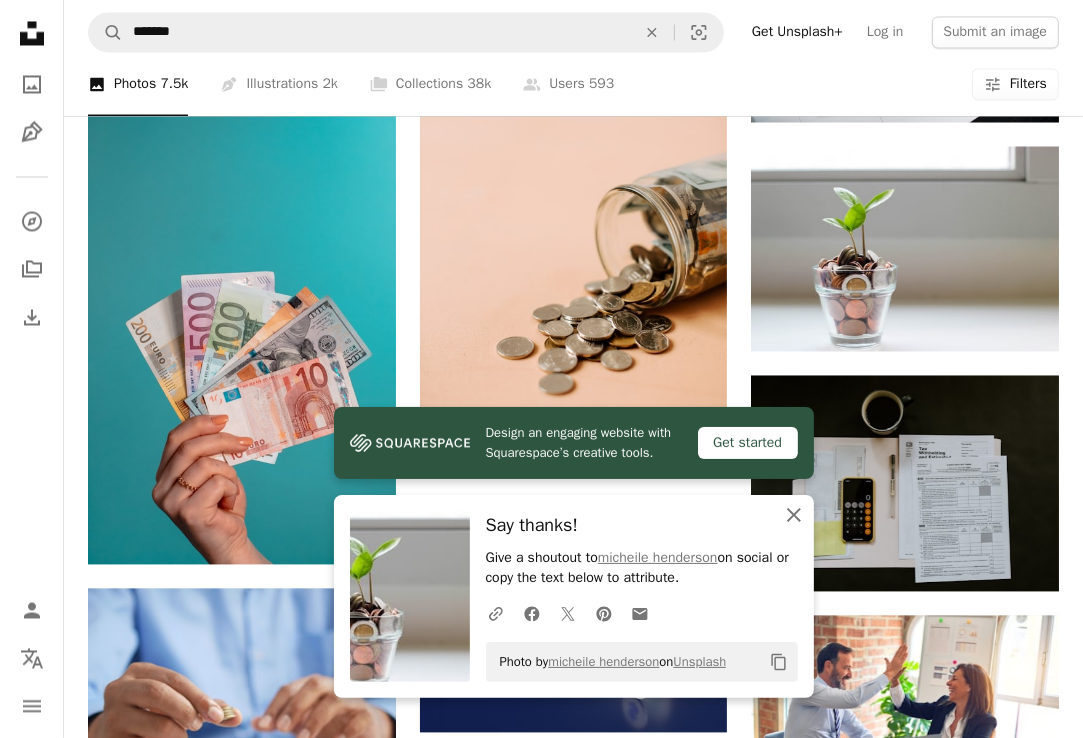 click on "An X shape" 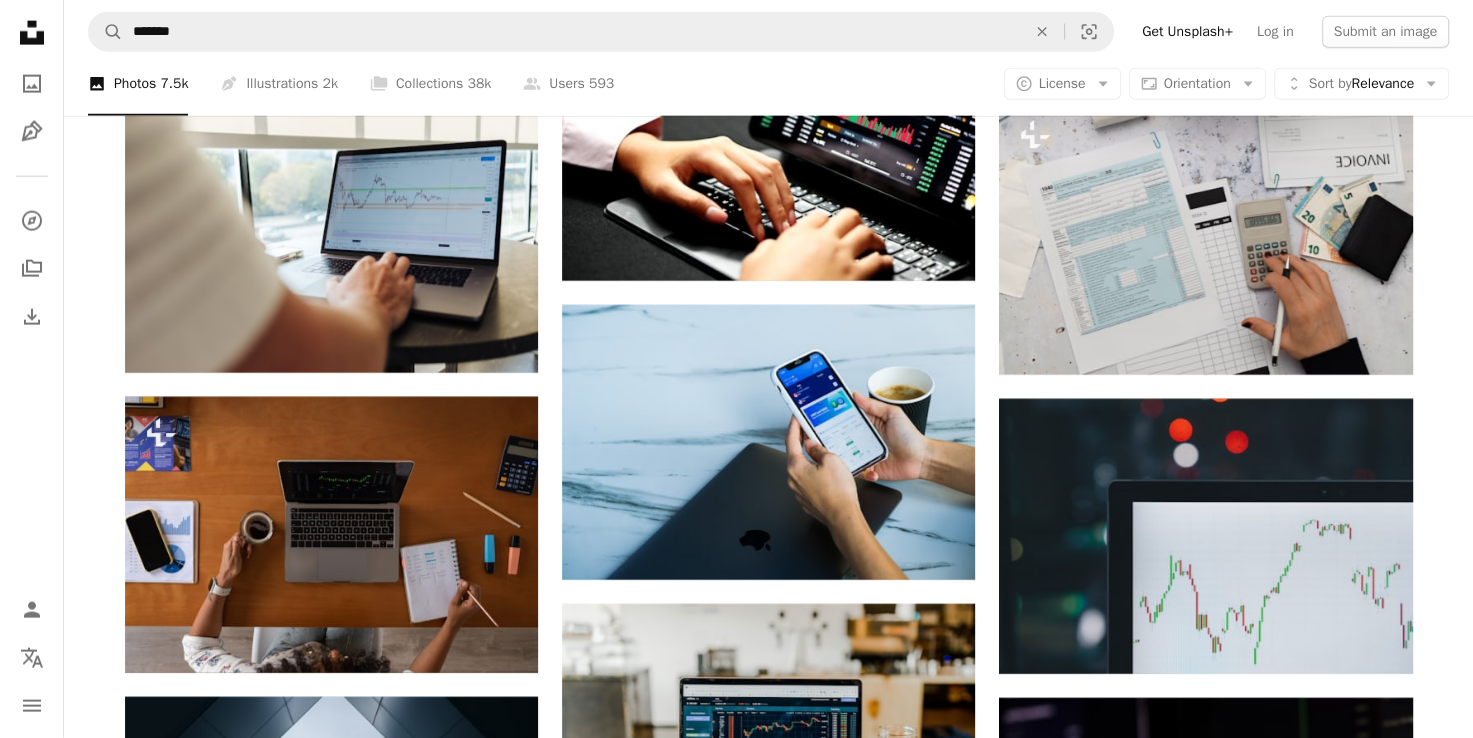 scroll, scrollTop: 4700, scrollLeft: 0, axis: vertical 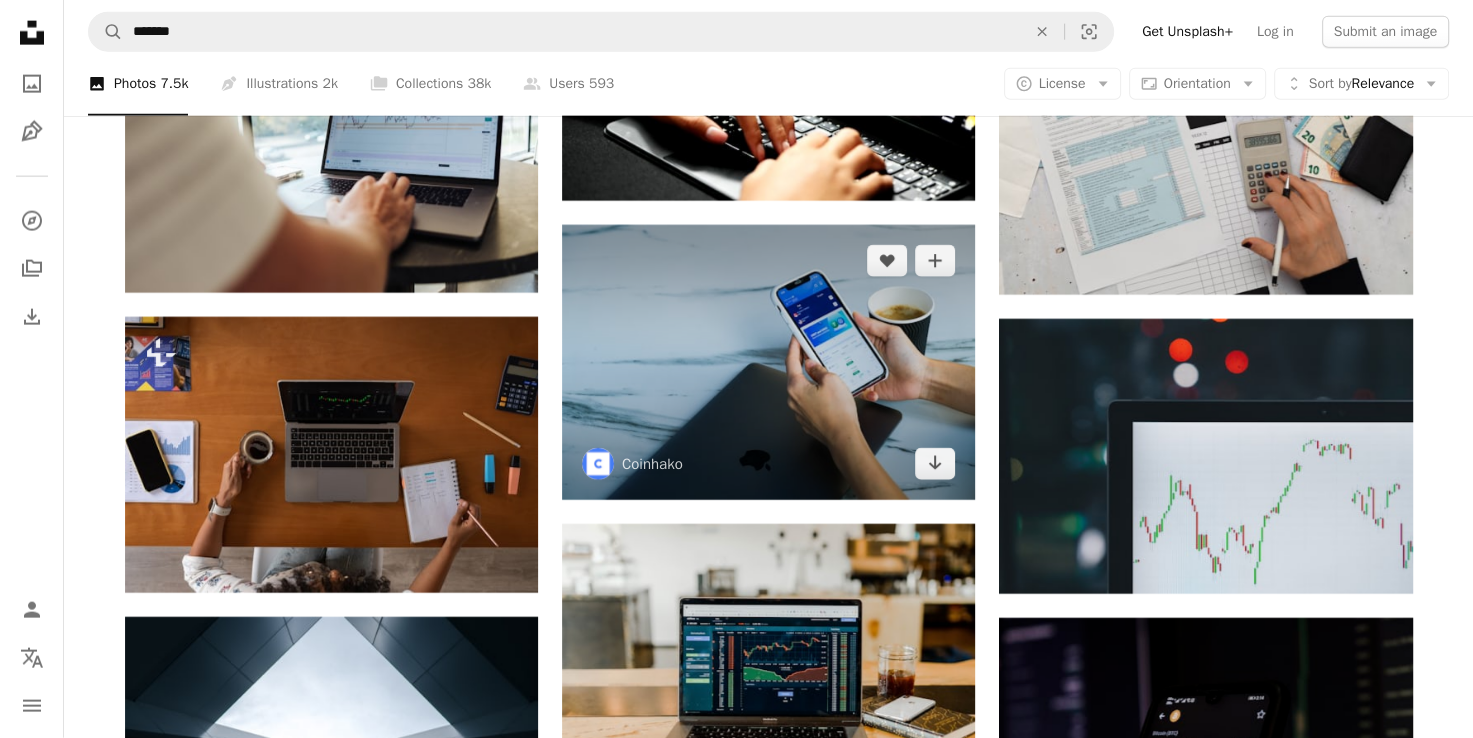 click at bounding box center (768, 362) 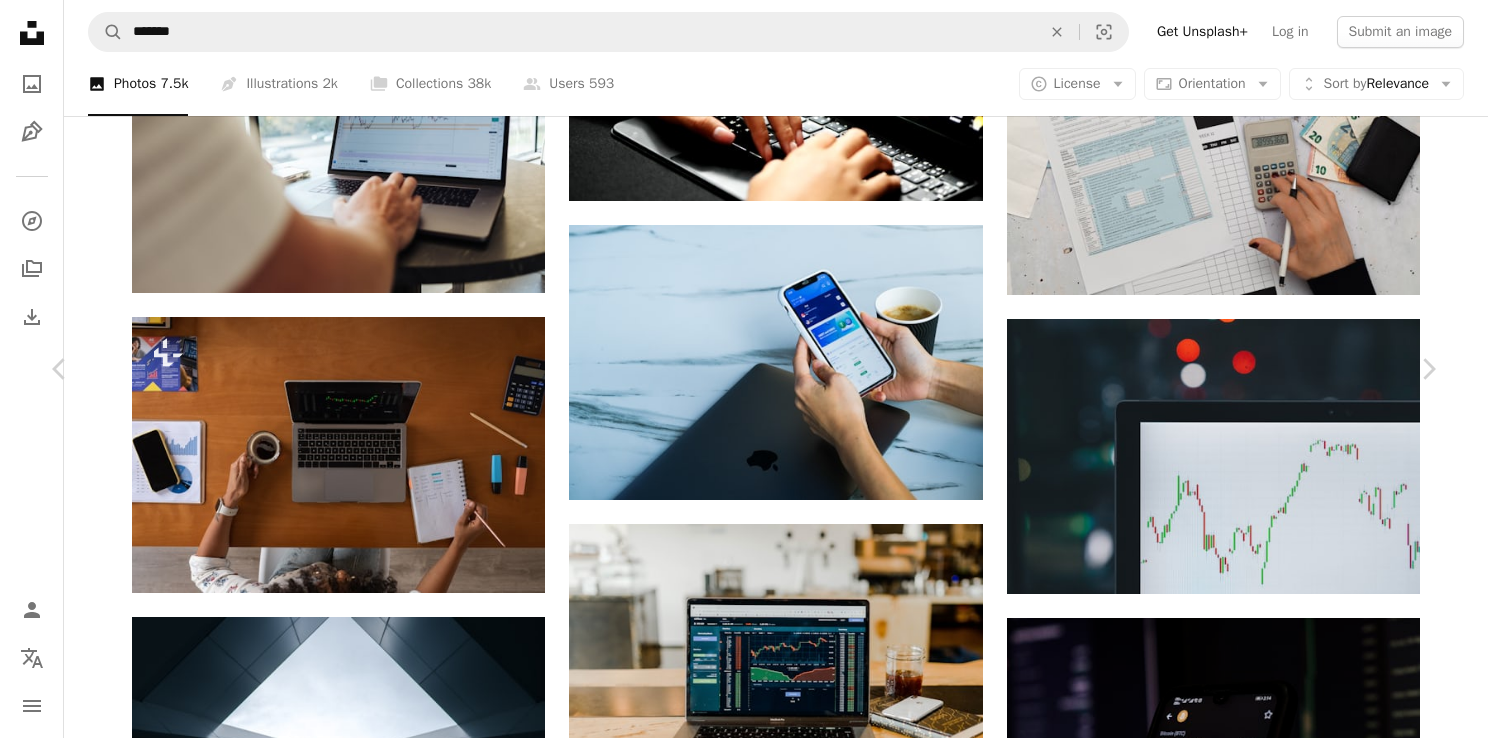 click on "An X shape" at bounding box center [20, 20] 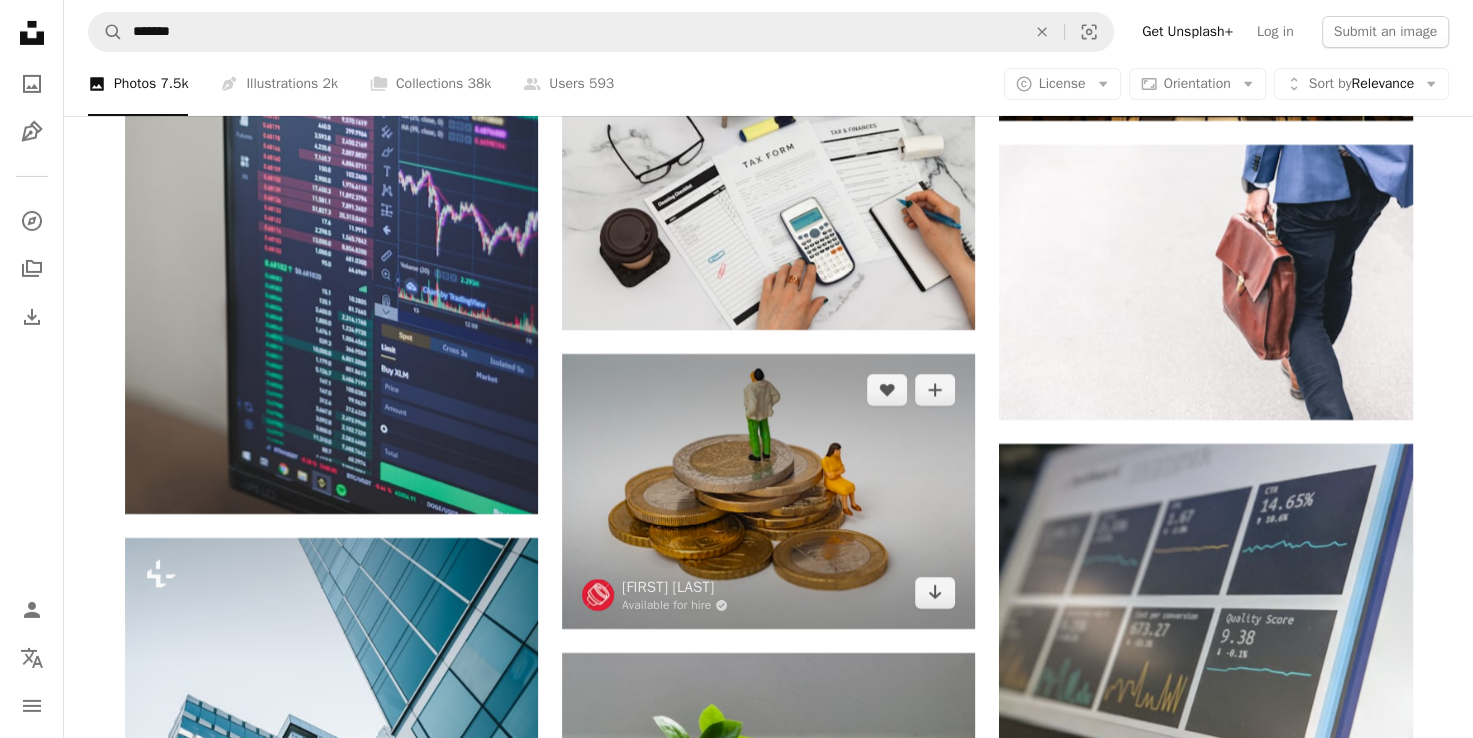 scroll, scrollTop: 6700, scrollLeft: 0, axis: vertical 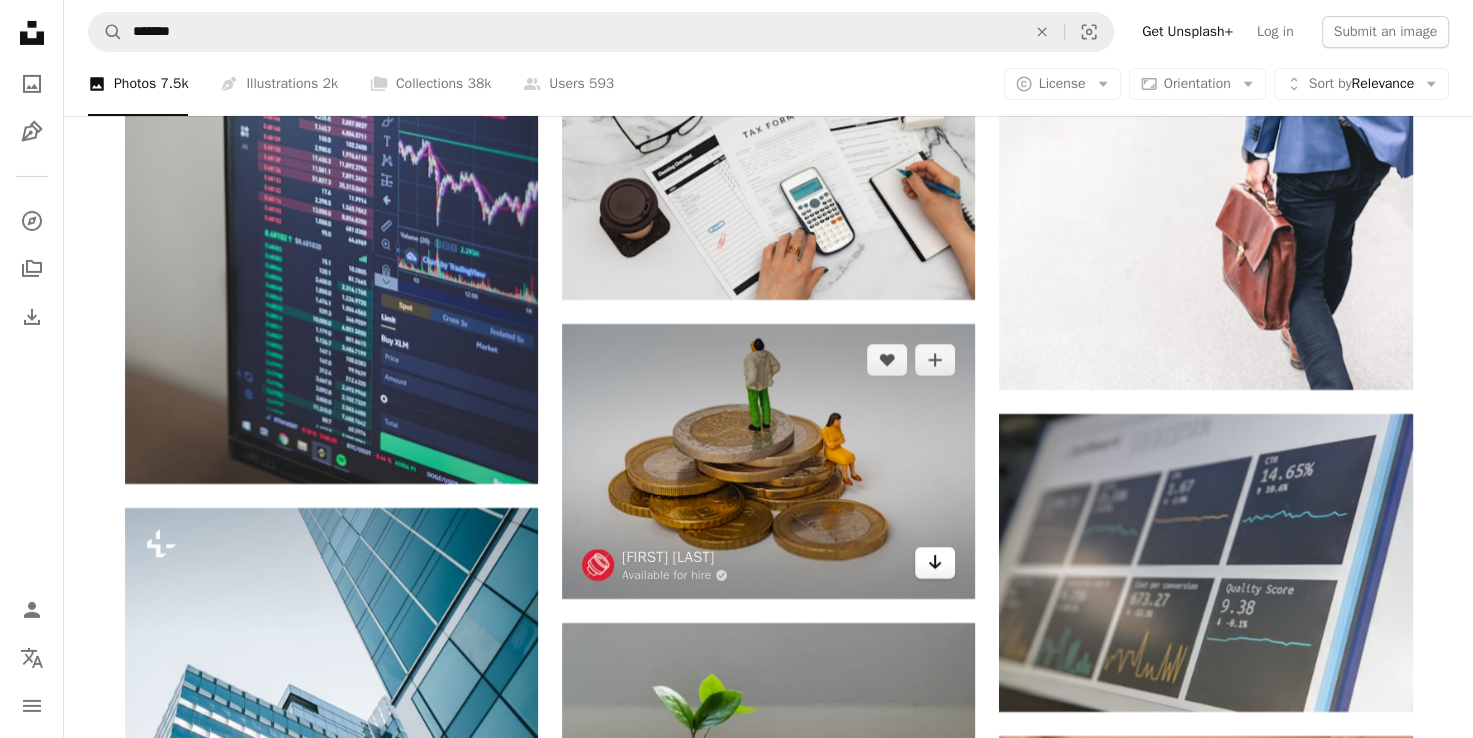 click on "Arrow pointing down" 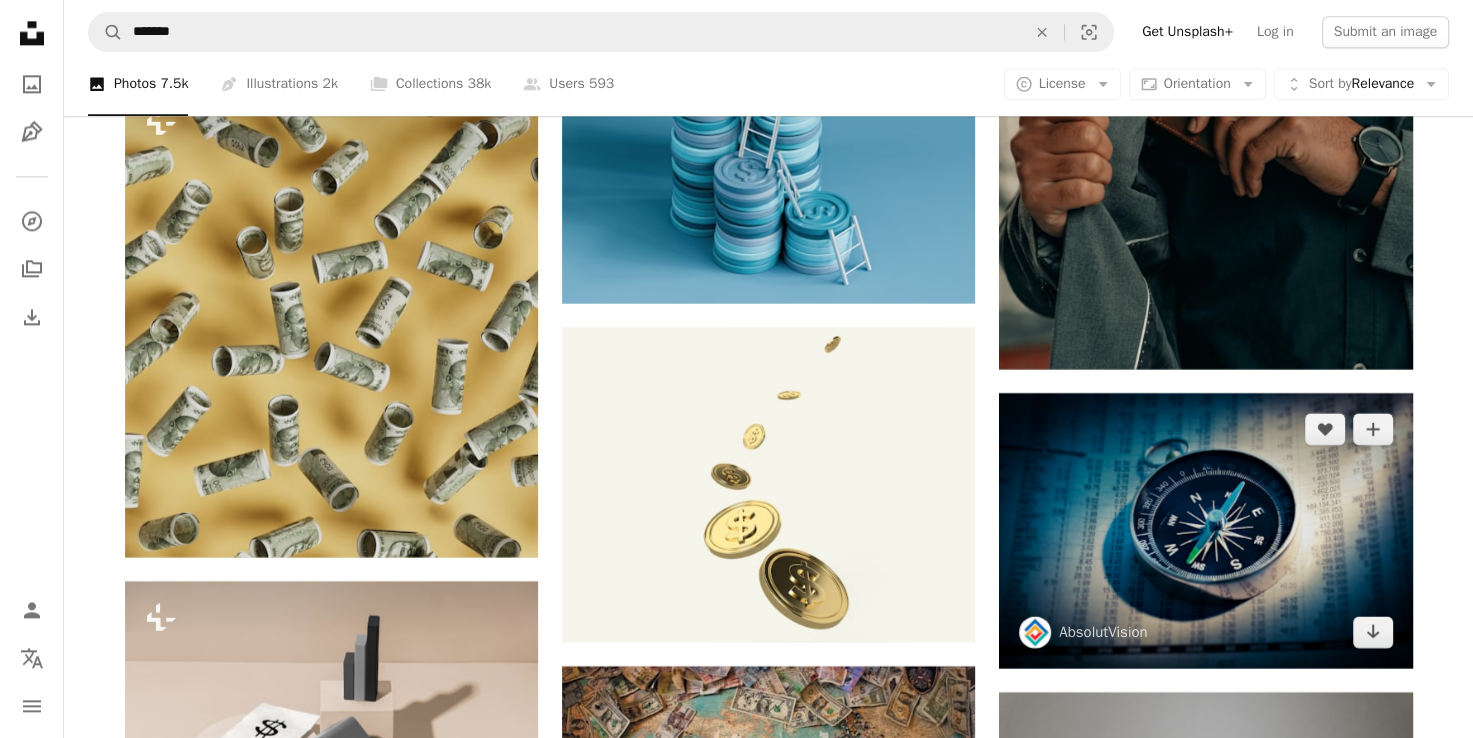 scroll, scrollTop: 9918, scrollLeft: 0, axis: vertical 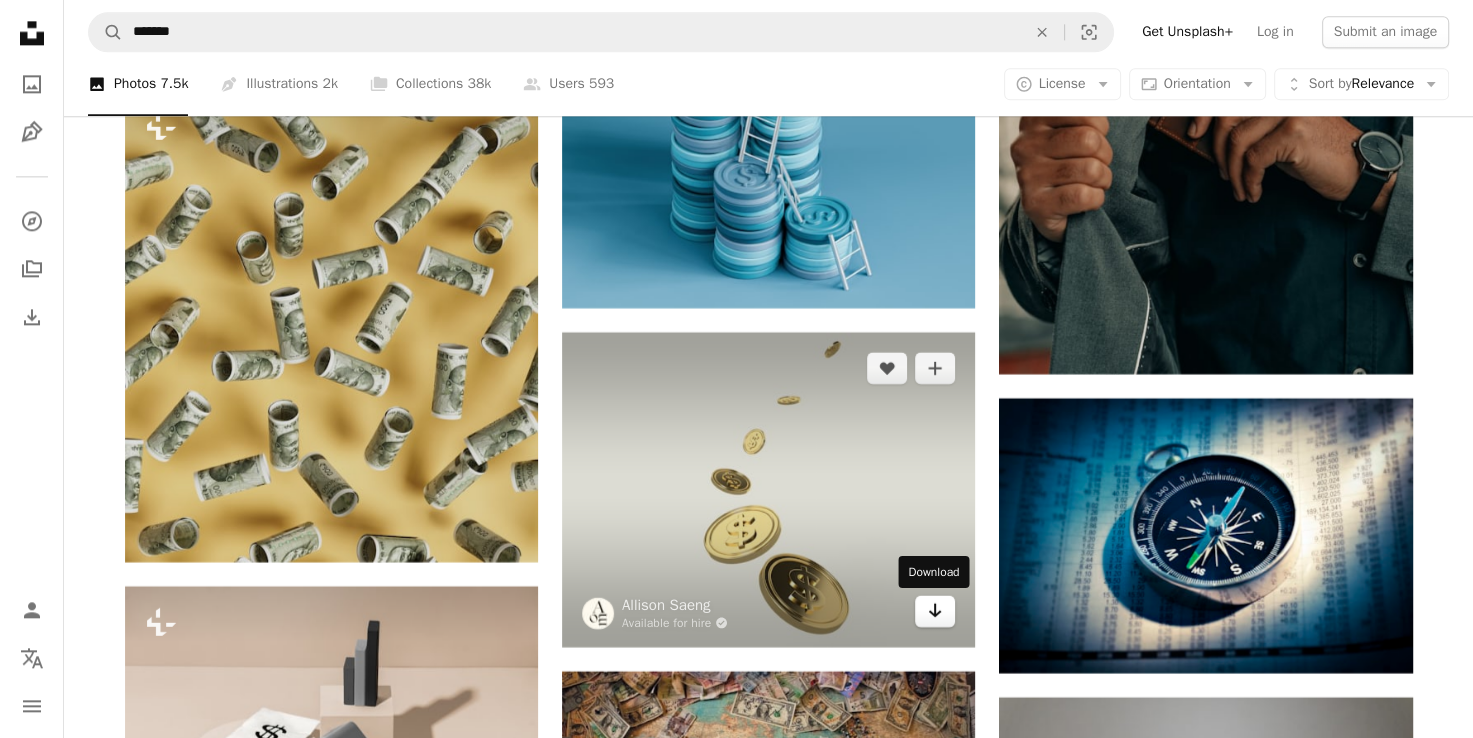 click on "Arrow pointing down" 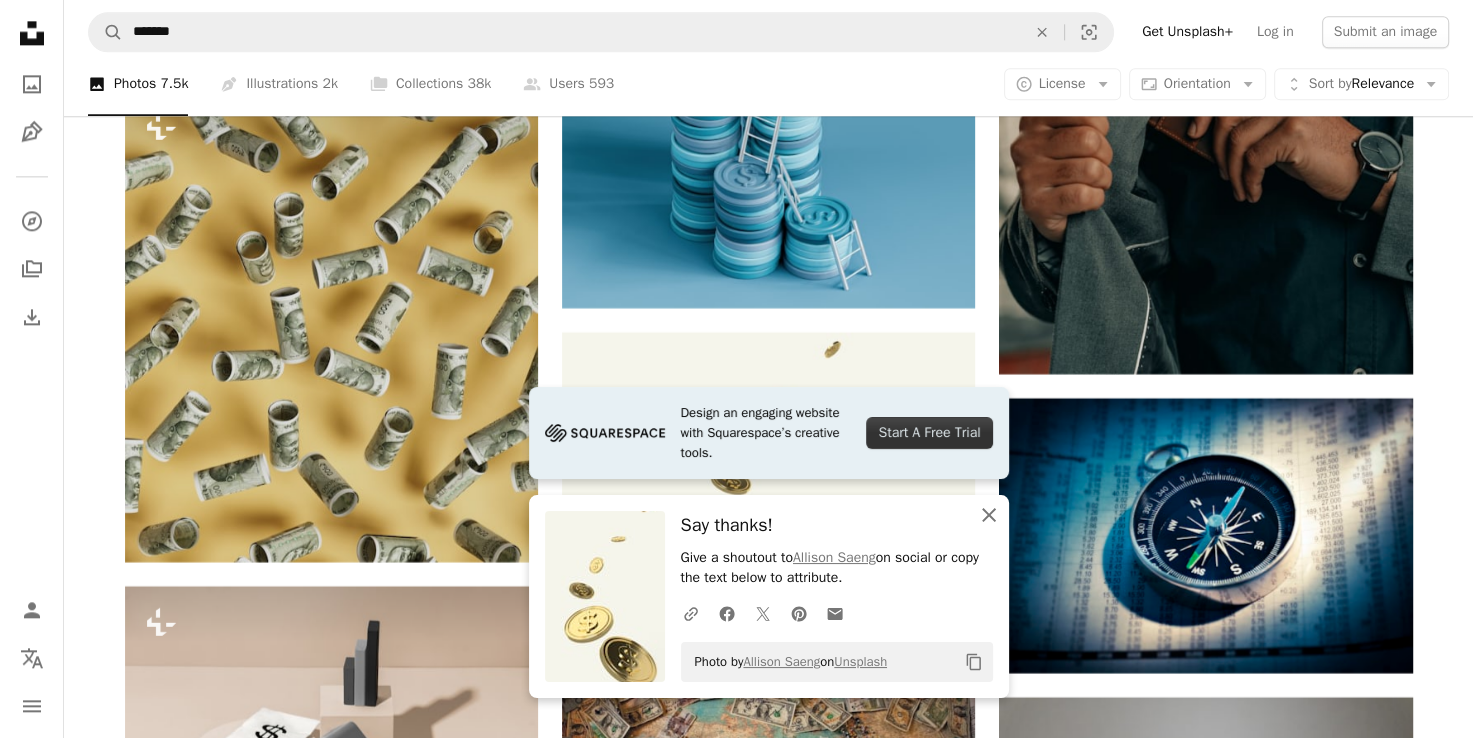 click on "An X shape" 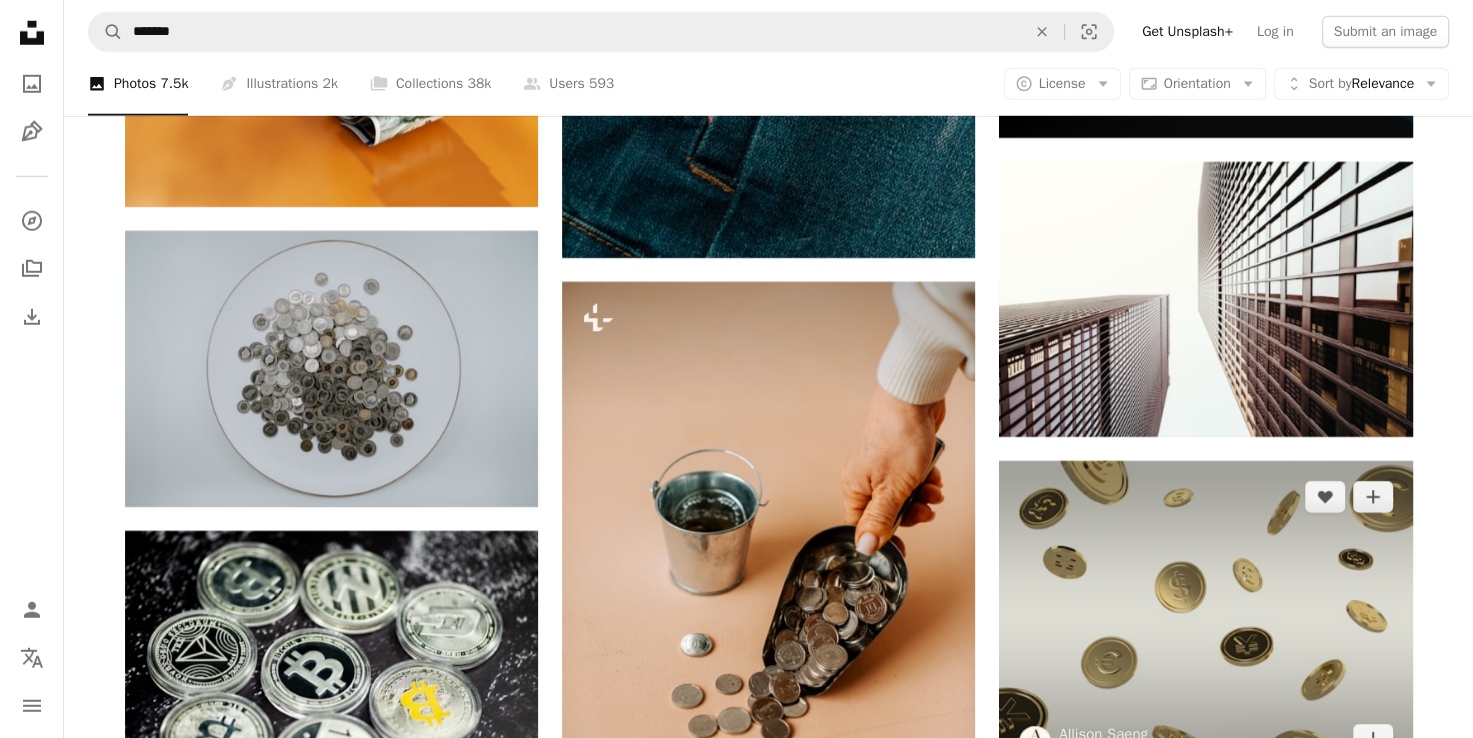 scroll, scrollTop: 13188, scrollLeft: 0, axis: vertical 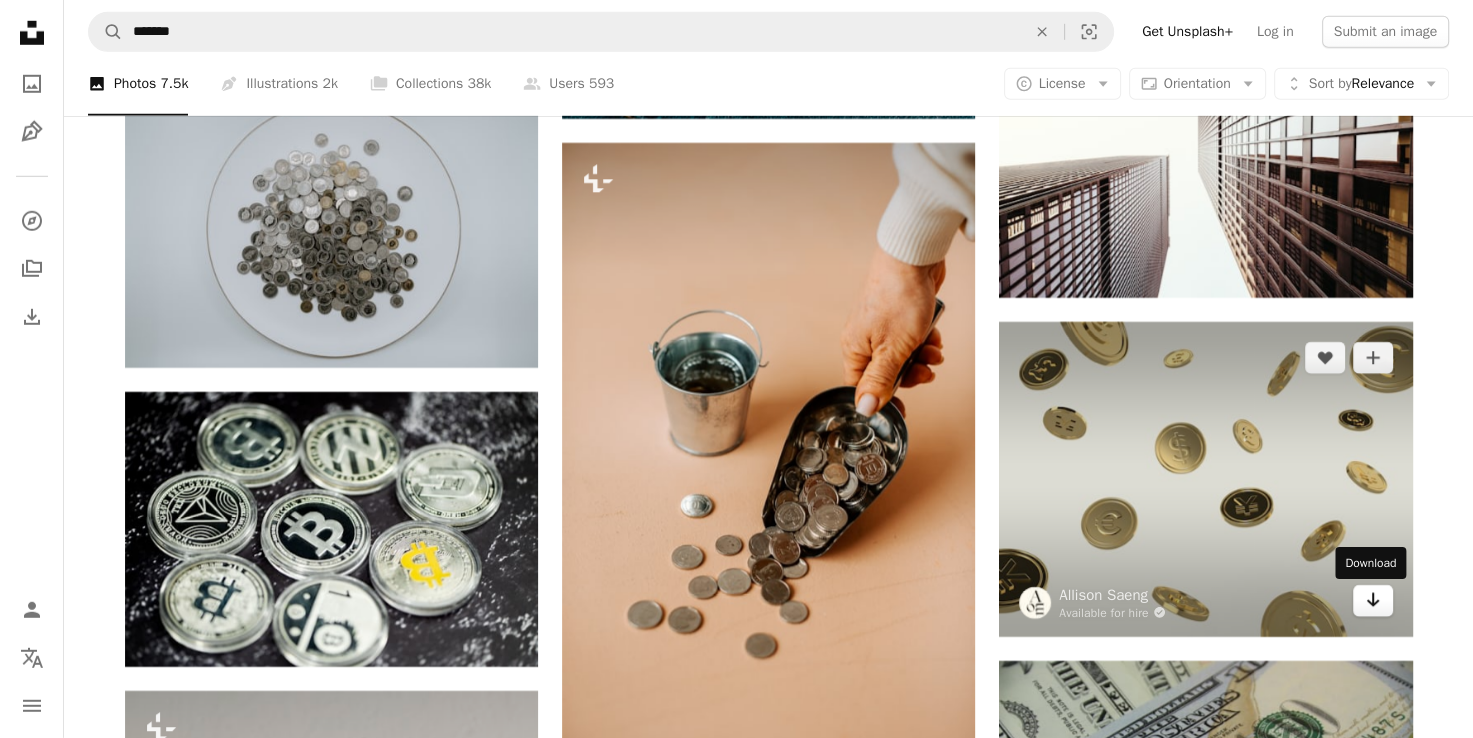 click on "Arrow pointing down" 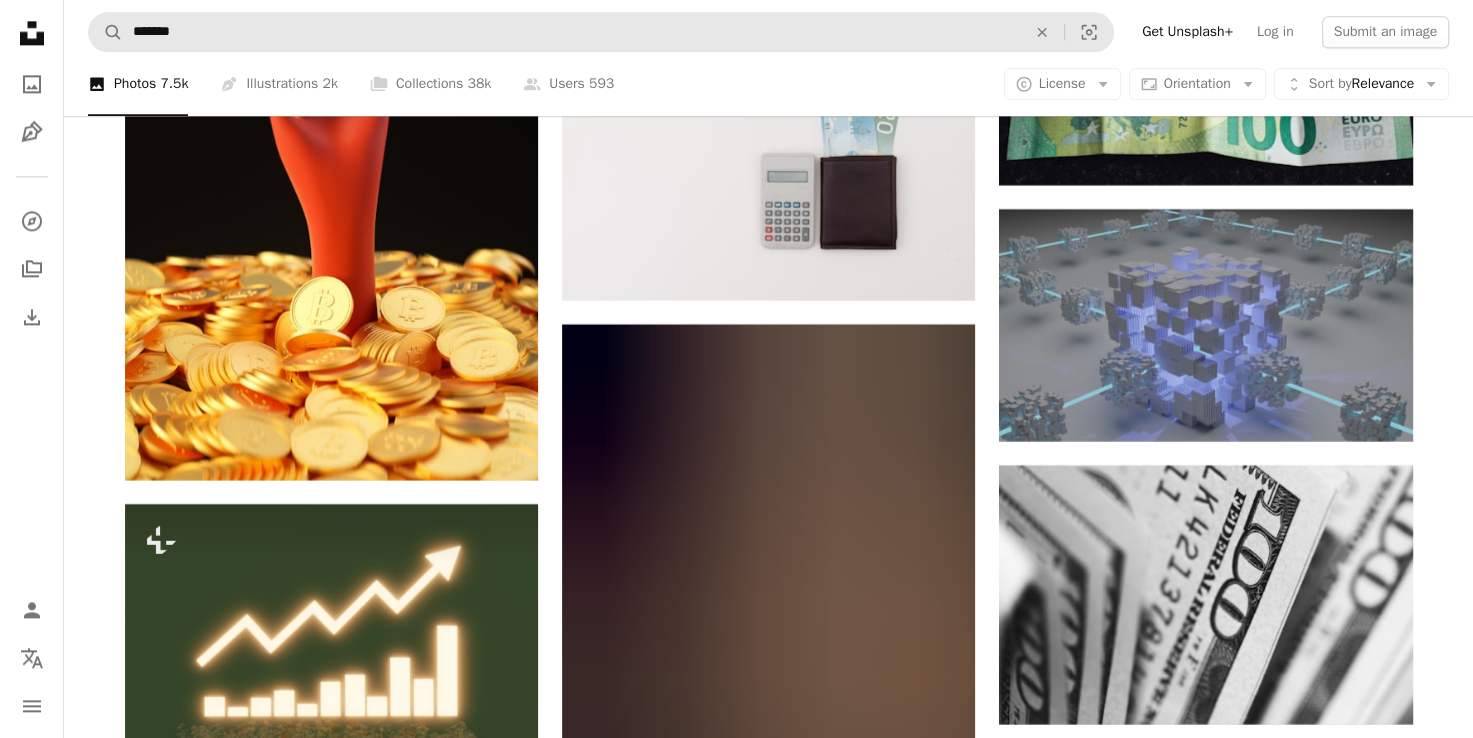 scroll, scrollTop: 17559, scrollLeft: 0, axis: vertical 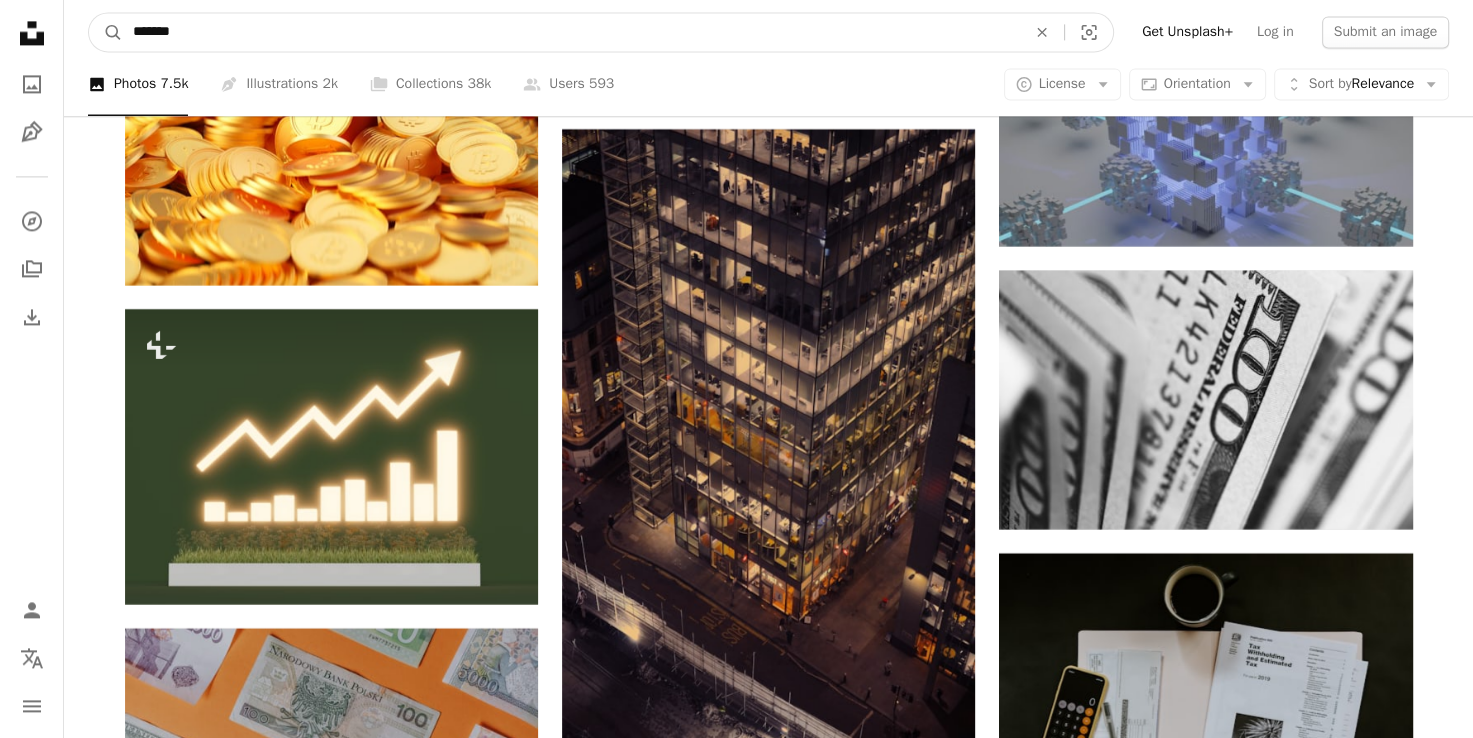 click on "*******" at bounding box center (571, 32) 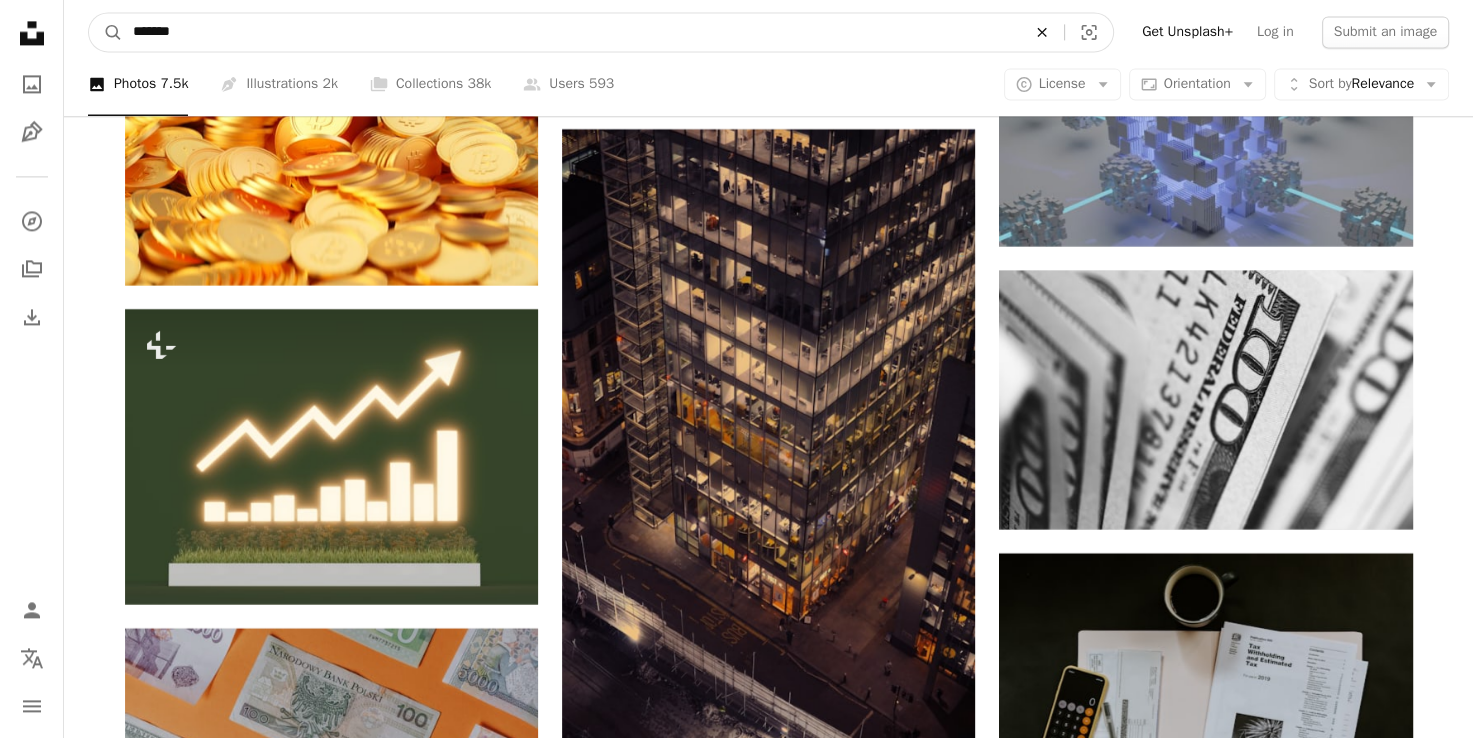 click on "An X shape" 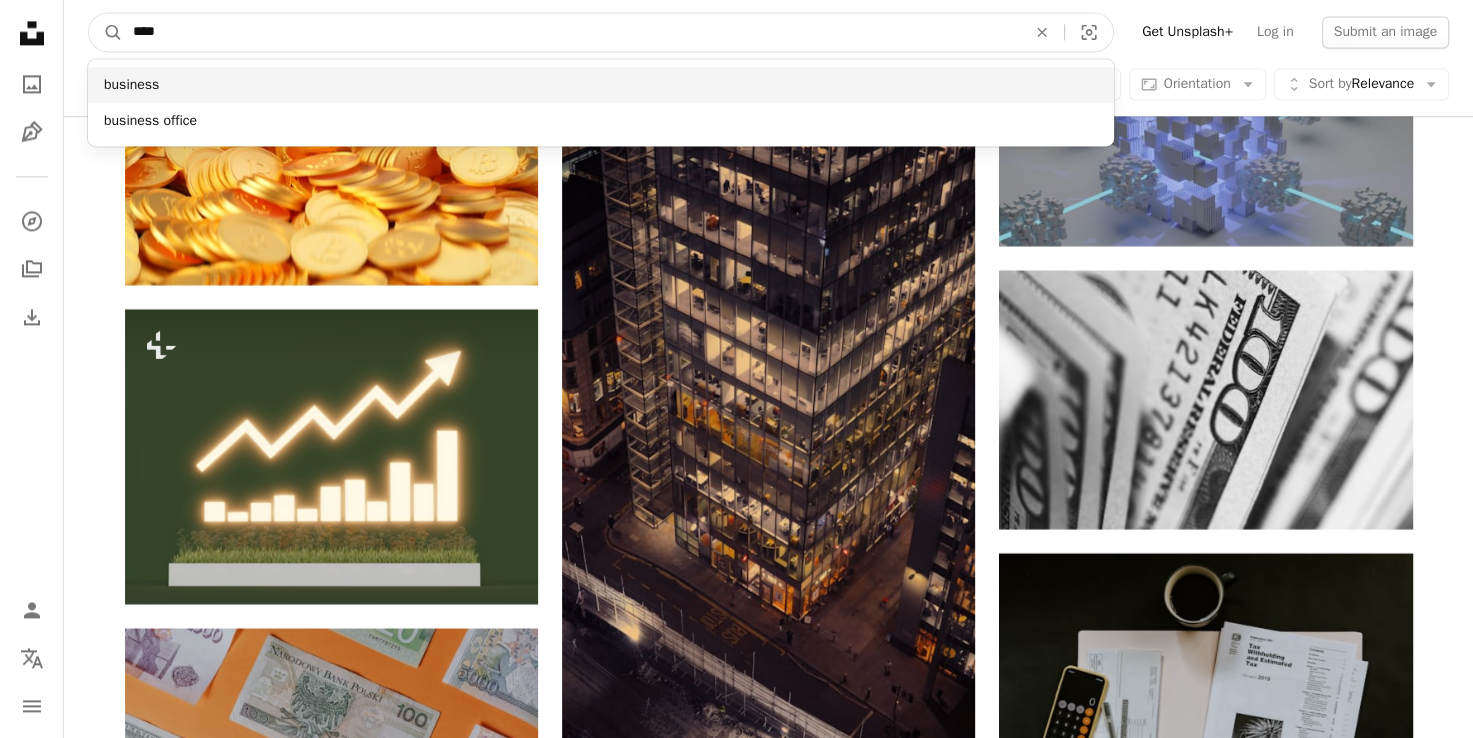 type on "****" 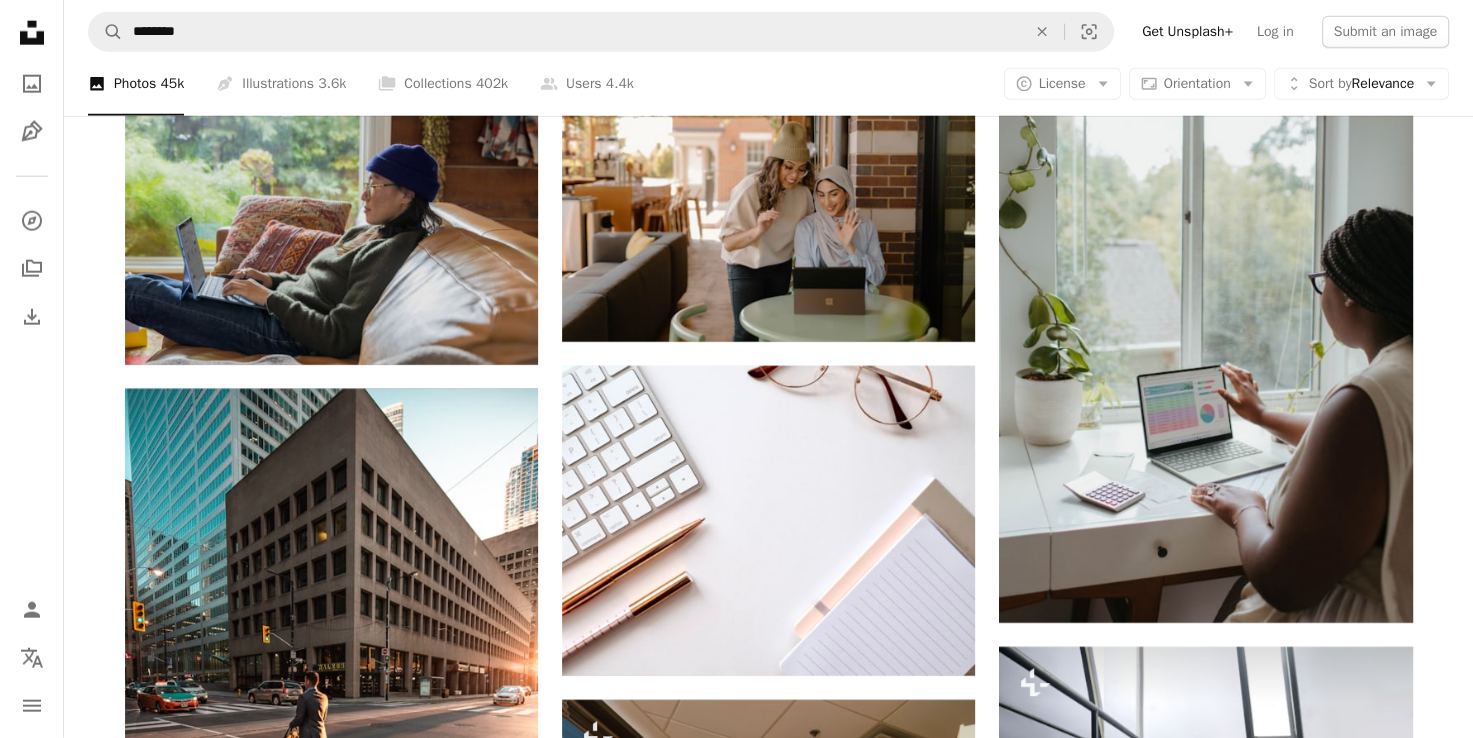scroll, scrollTop: 5100, scrollLeft: 0, axis: vertical 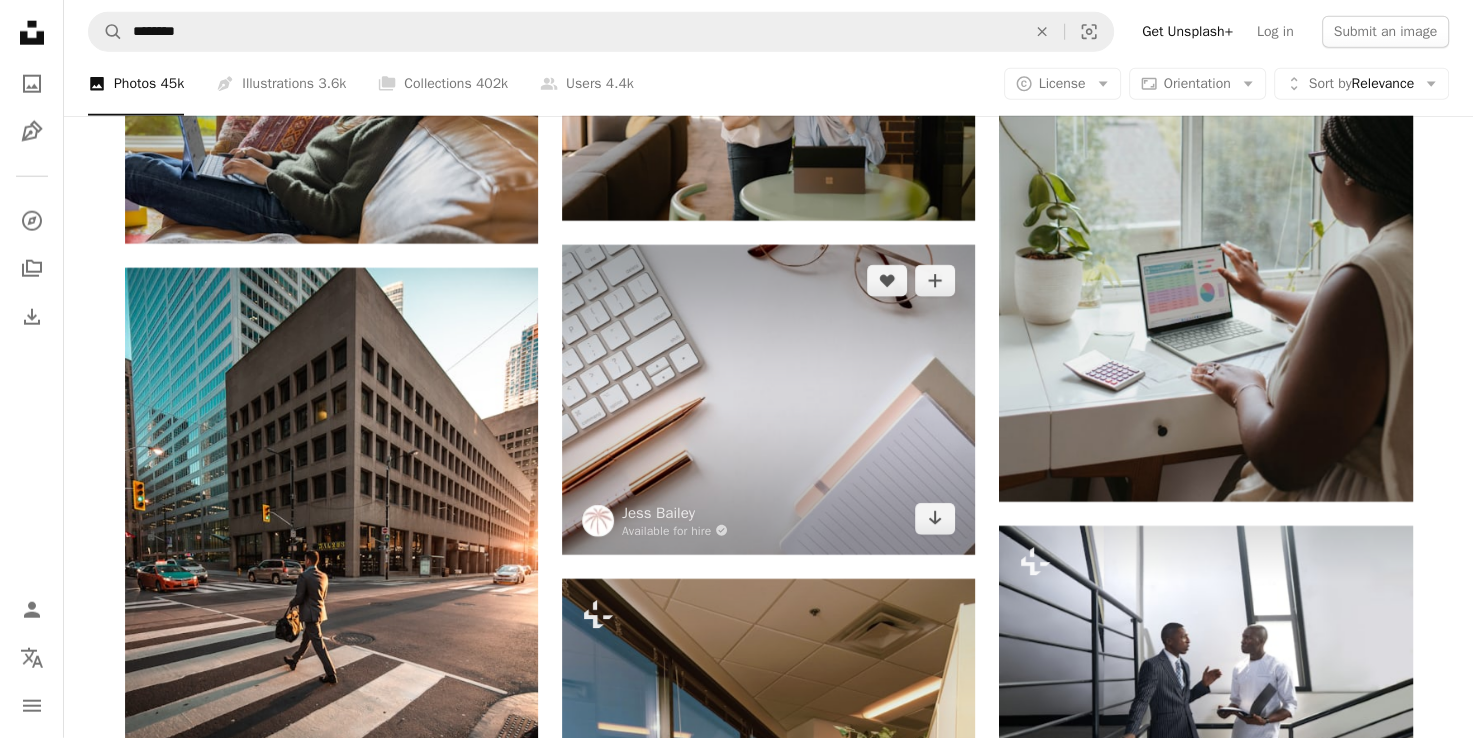 click at bounding box center [768, 400] 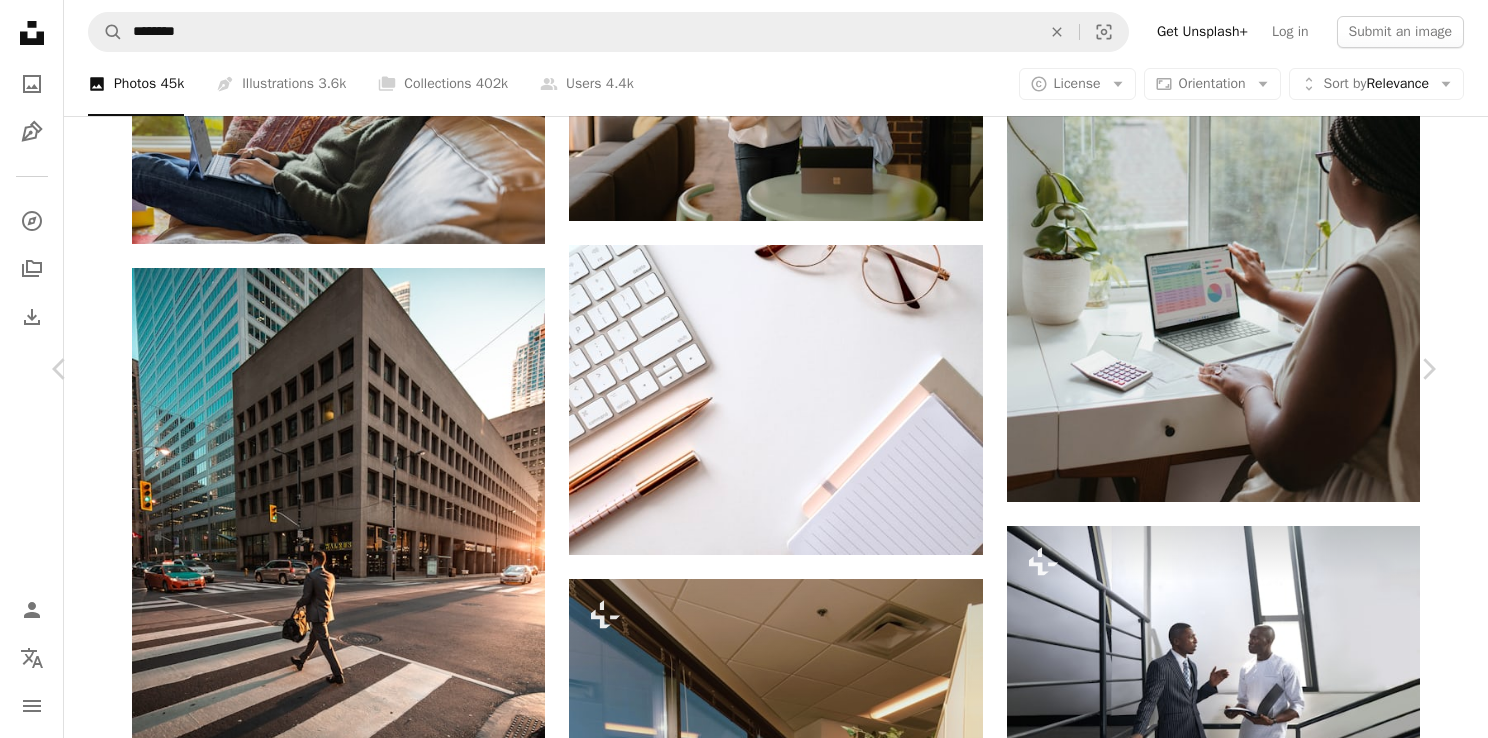 click on "An X shape" at bounding box center (20, 20) 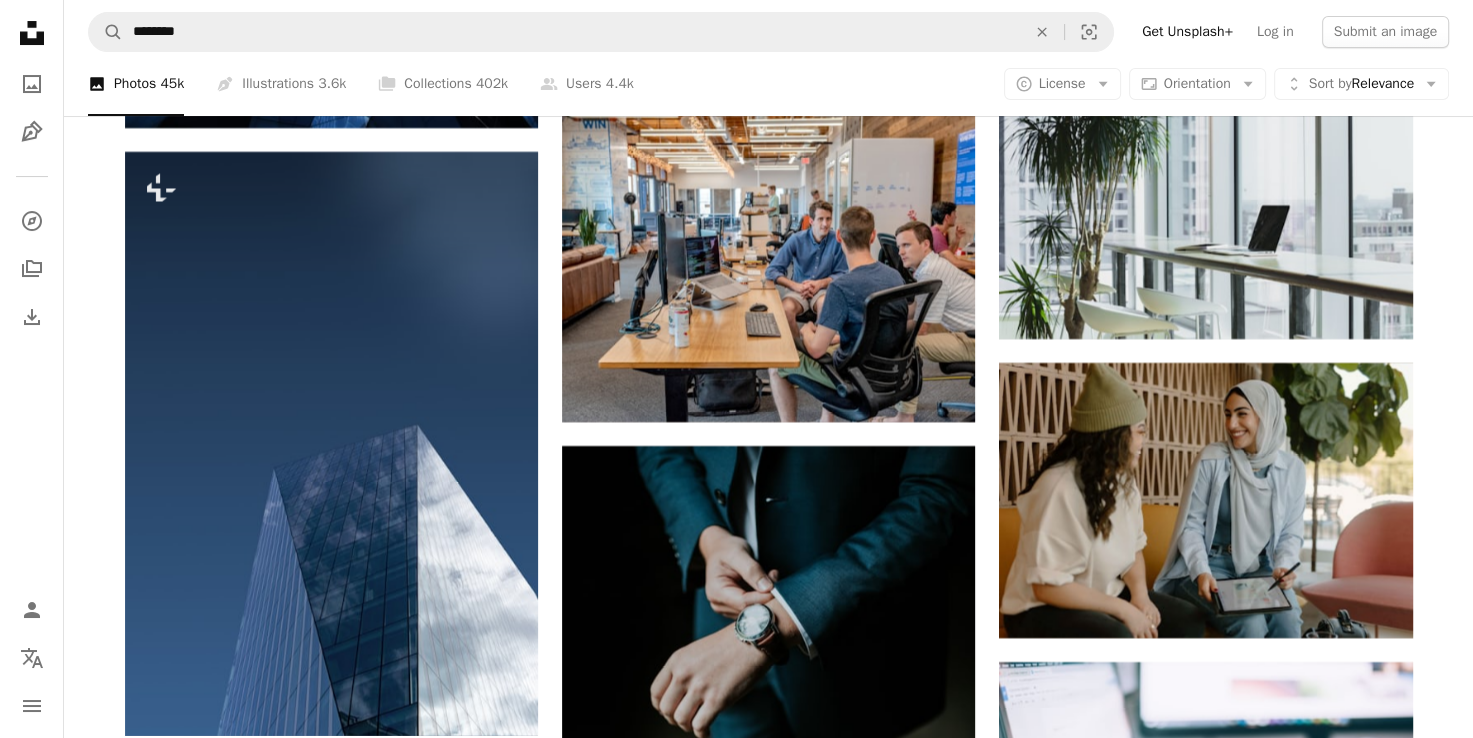 scroll, scrollTop: 8200, scrollLeft: 0, axis: vertical 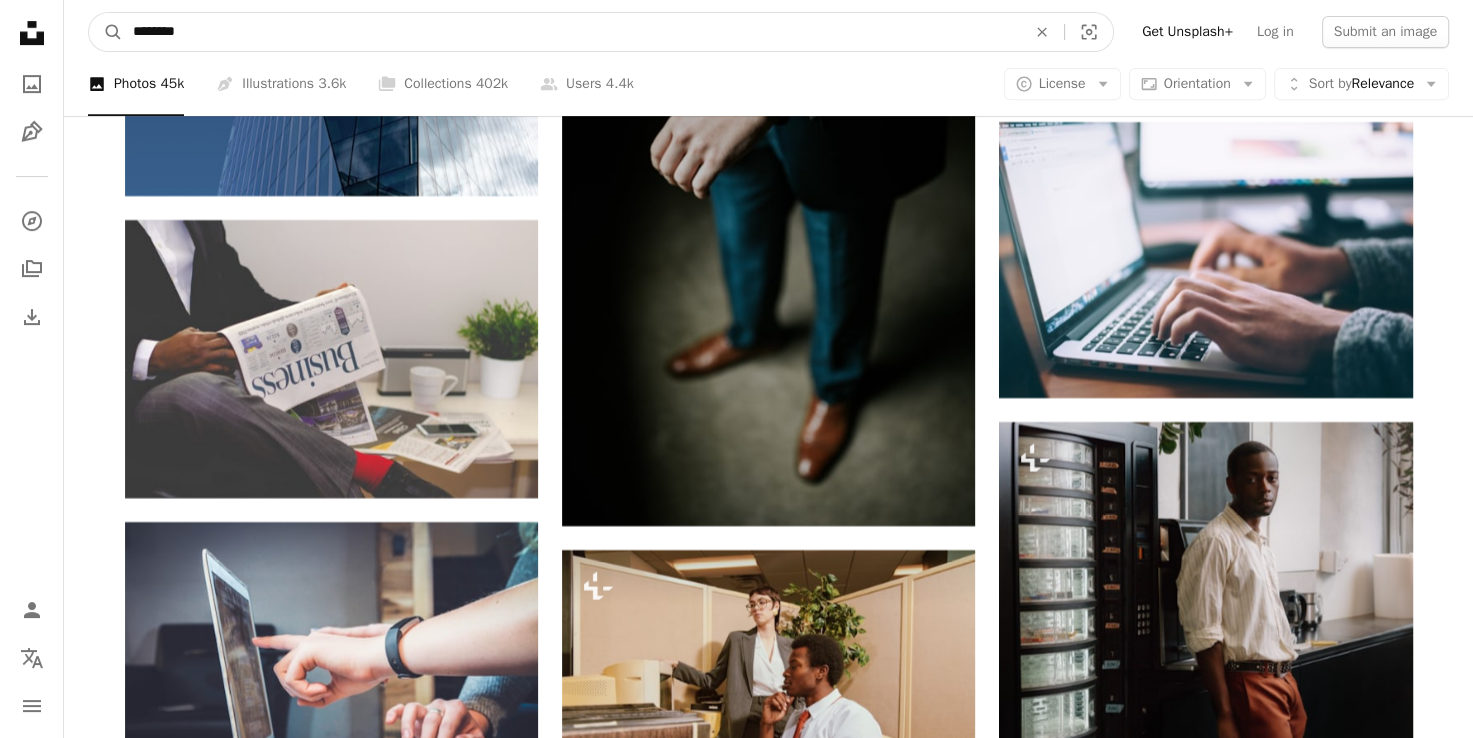 click on "********" at bounding box center (571, 32) 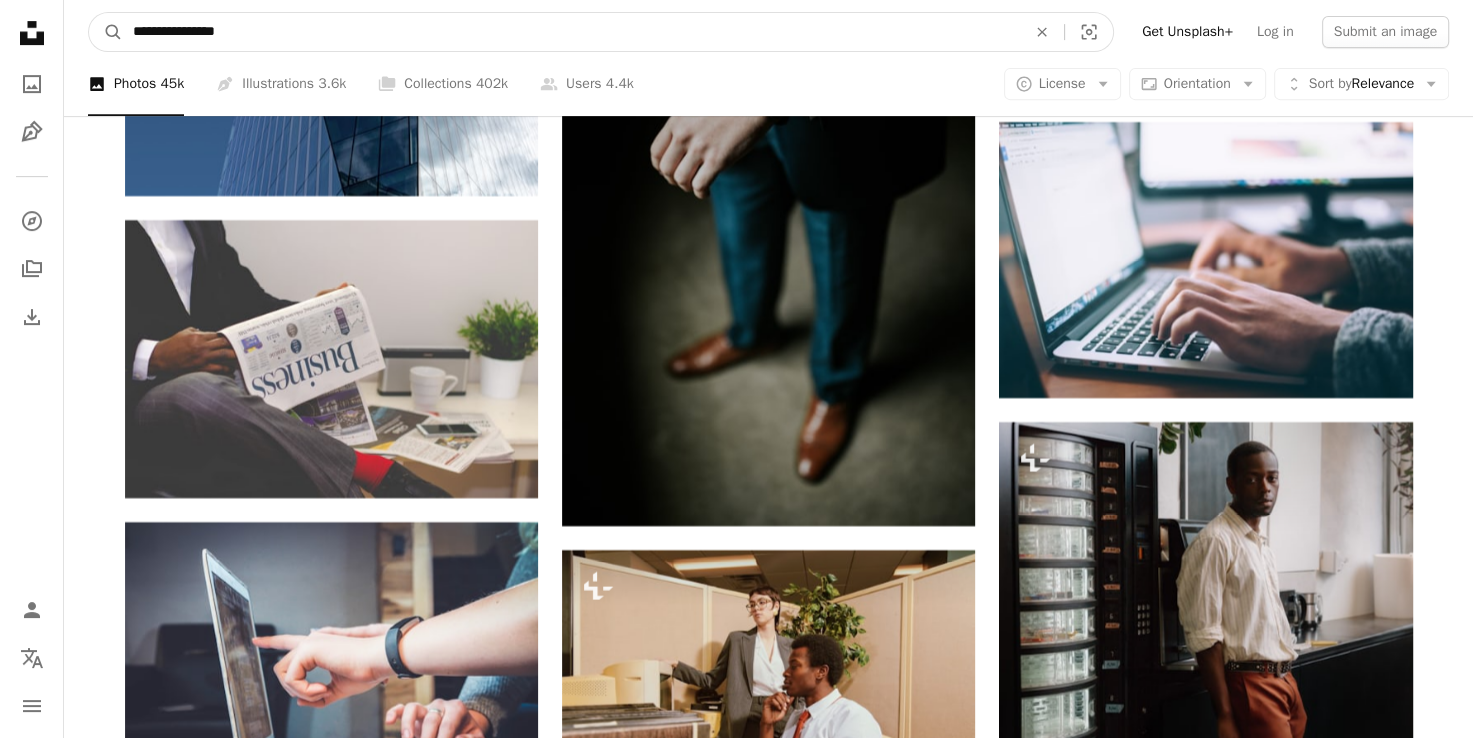 type on "**********" 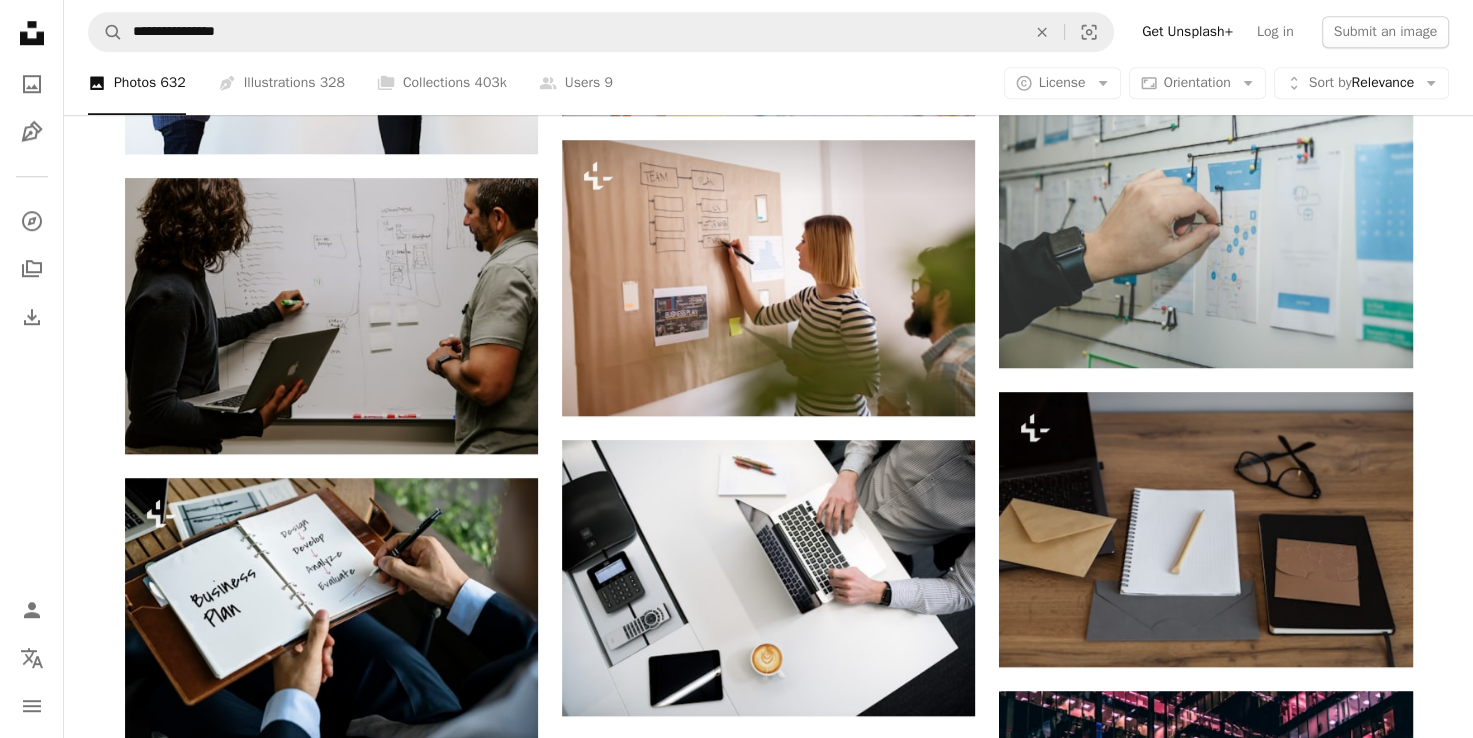 scroll, scrollTop: 1600, scrollLeft: 0, axis: vertical 